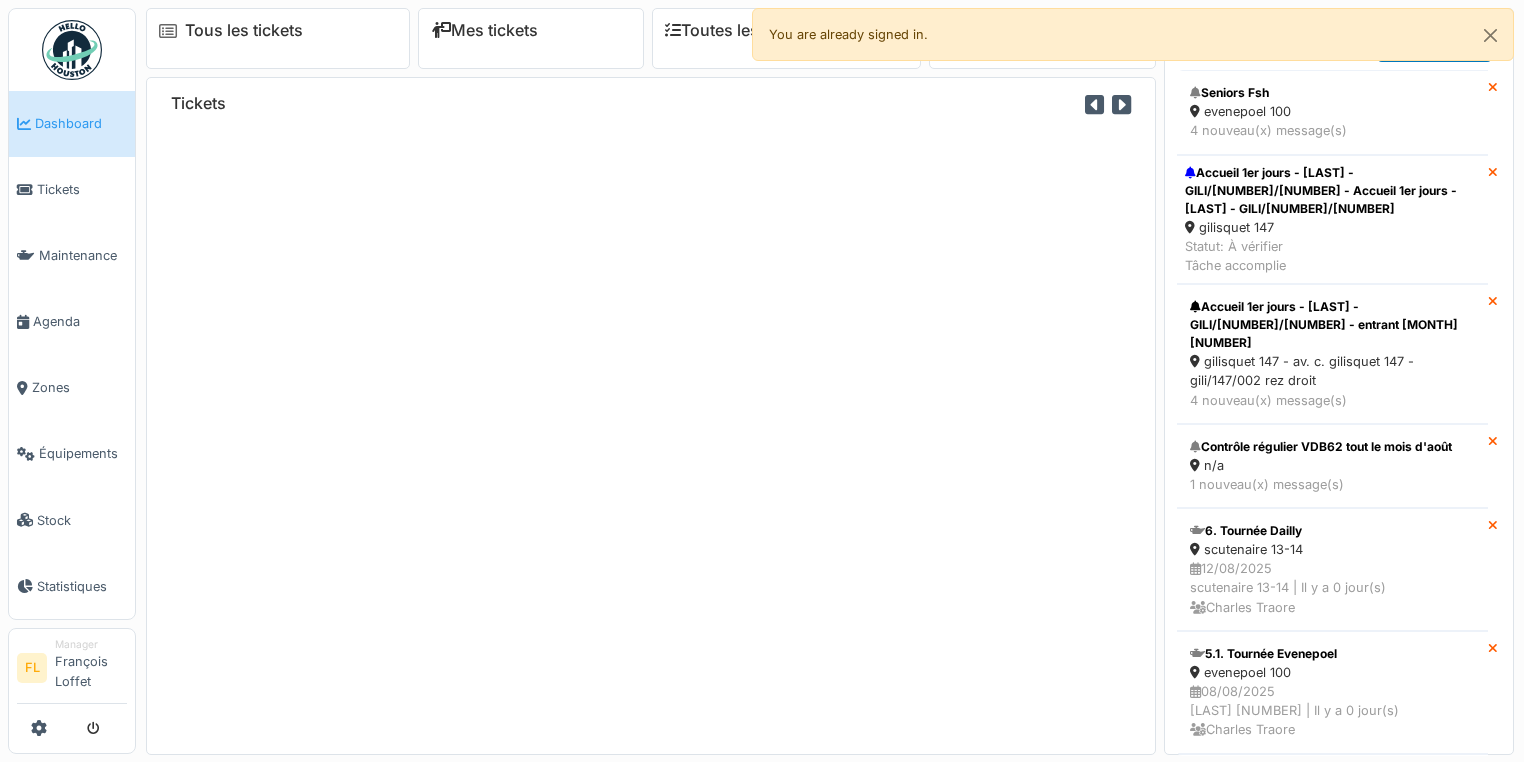 scroll, scrollTop: 0, scrollLeft: 0, axis: both 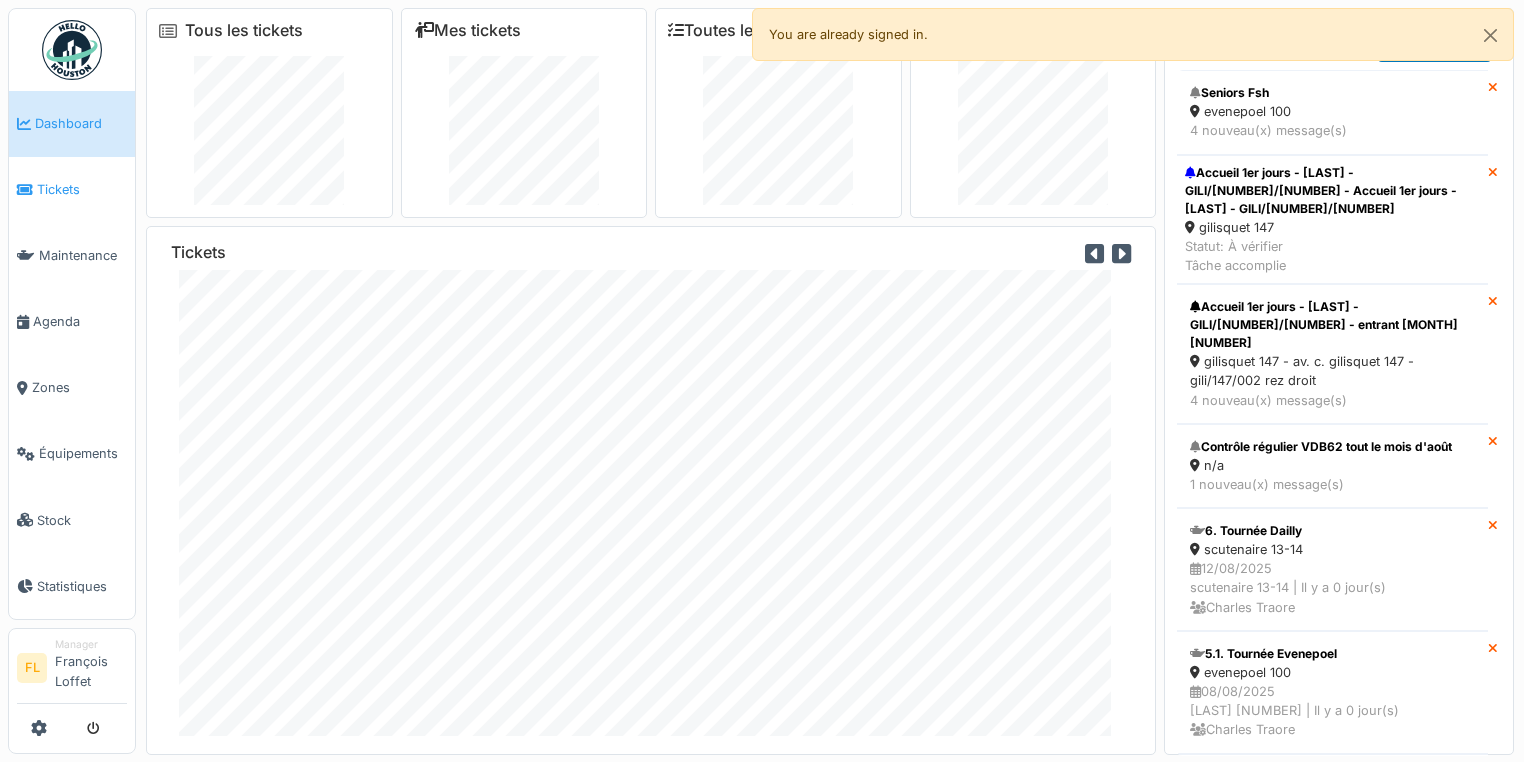 click on "Tickets" at bounding box center [82, 189] 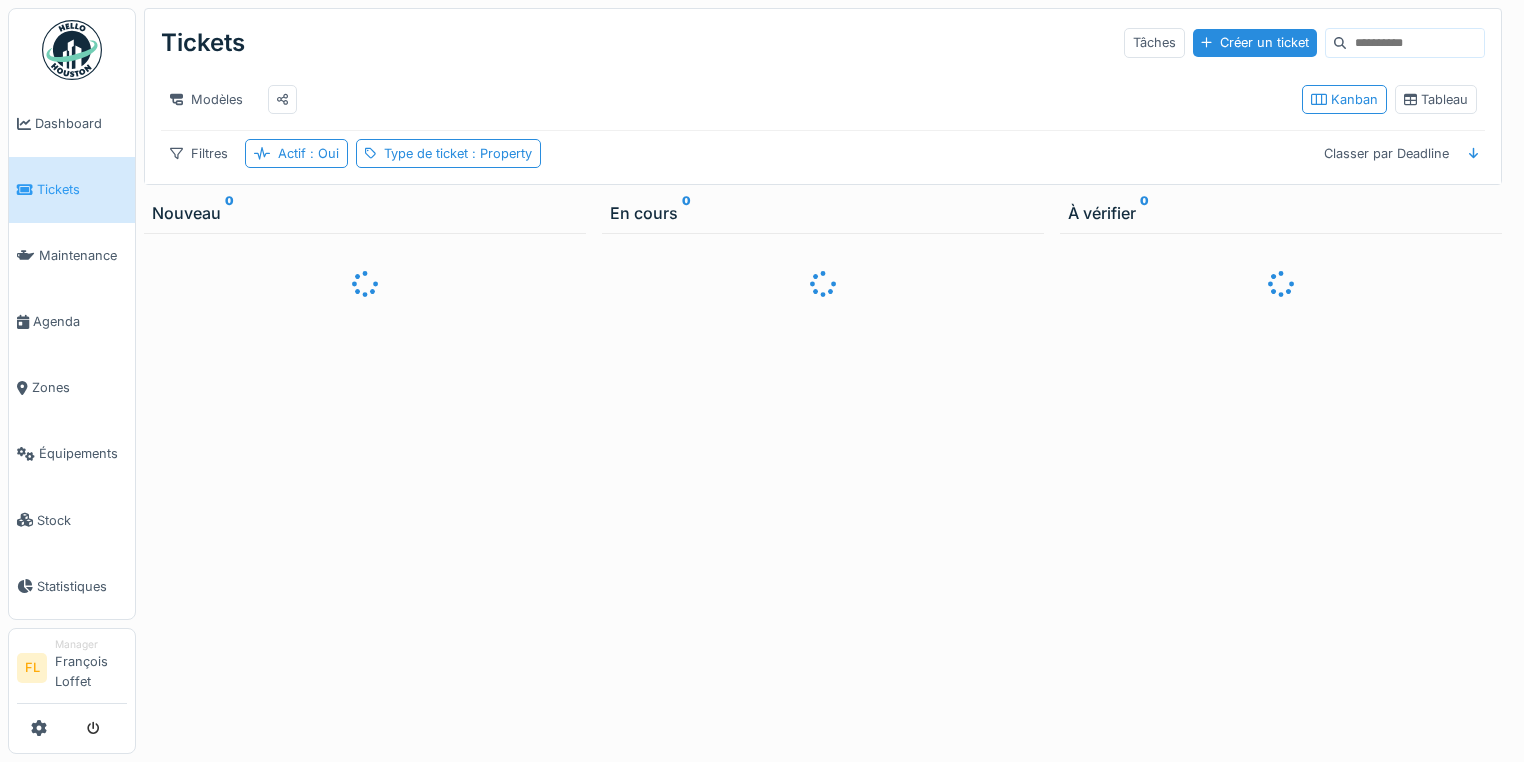 scroll, scrollTop: 0, scrollLeft: 0, axis: both 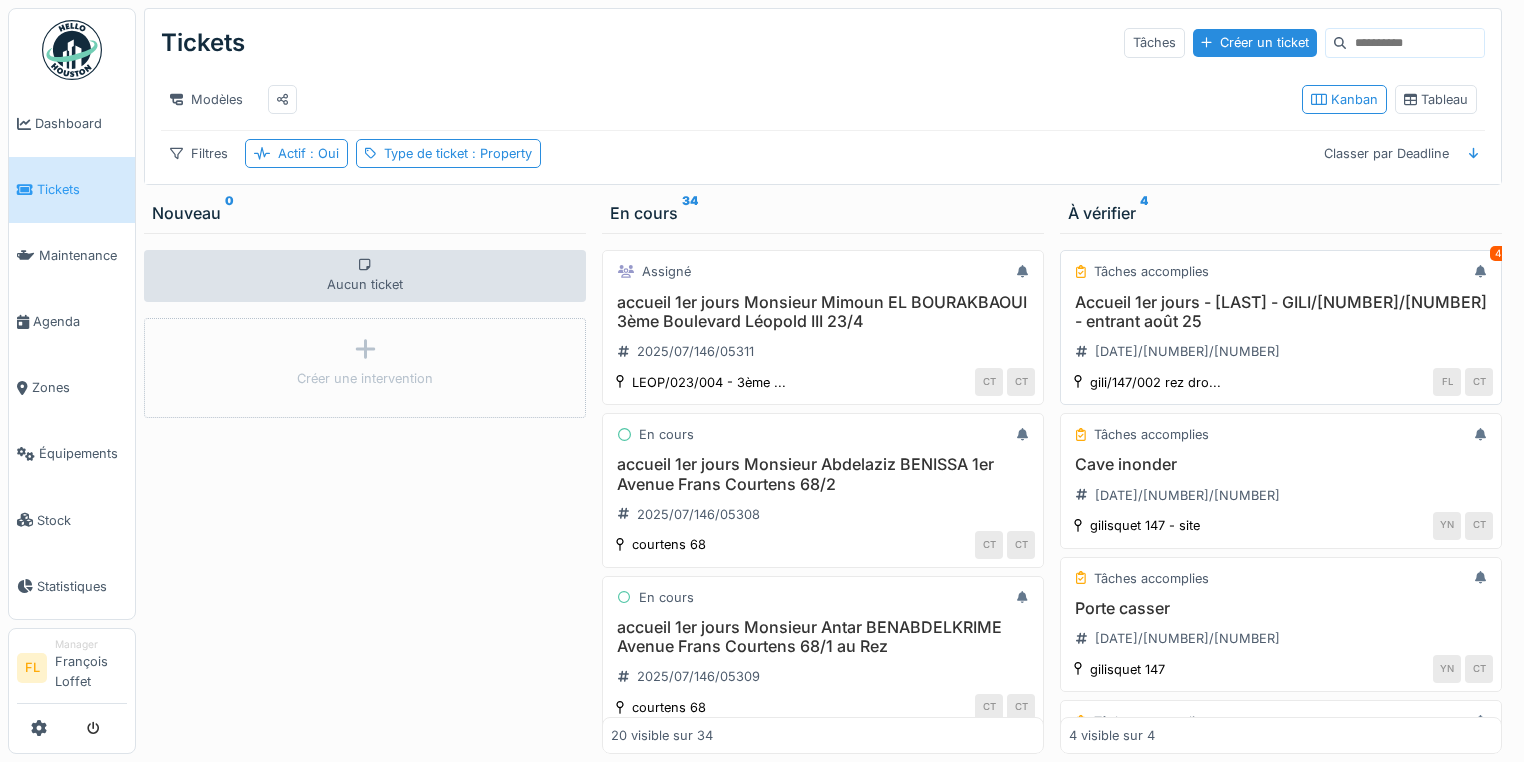 click on "Accueil 1er jours - [LAST] - GILI/[NUMBER]/[NUMBER] - entrant [MONTH] [NUMBER]" at bounding box center (1281, 312) 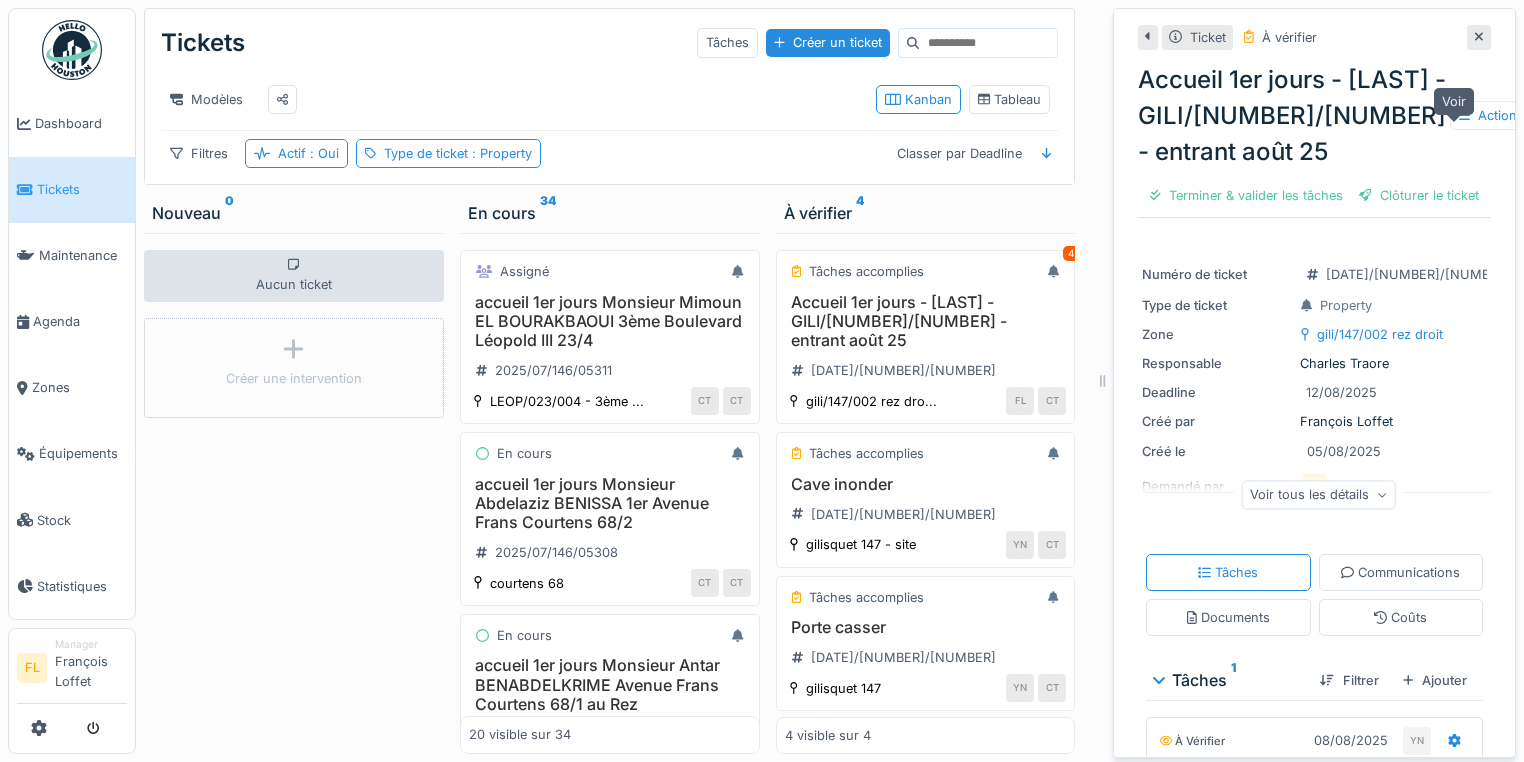 click at bounding box center [1554, 115] 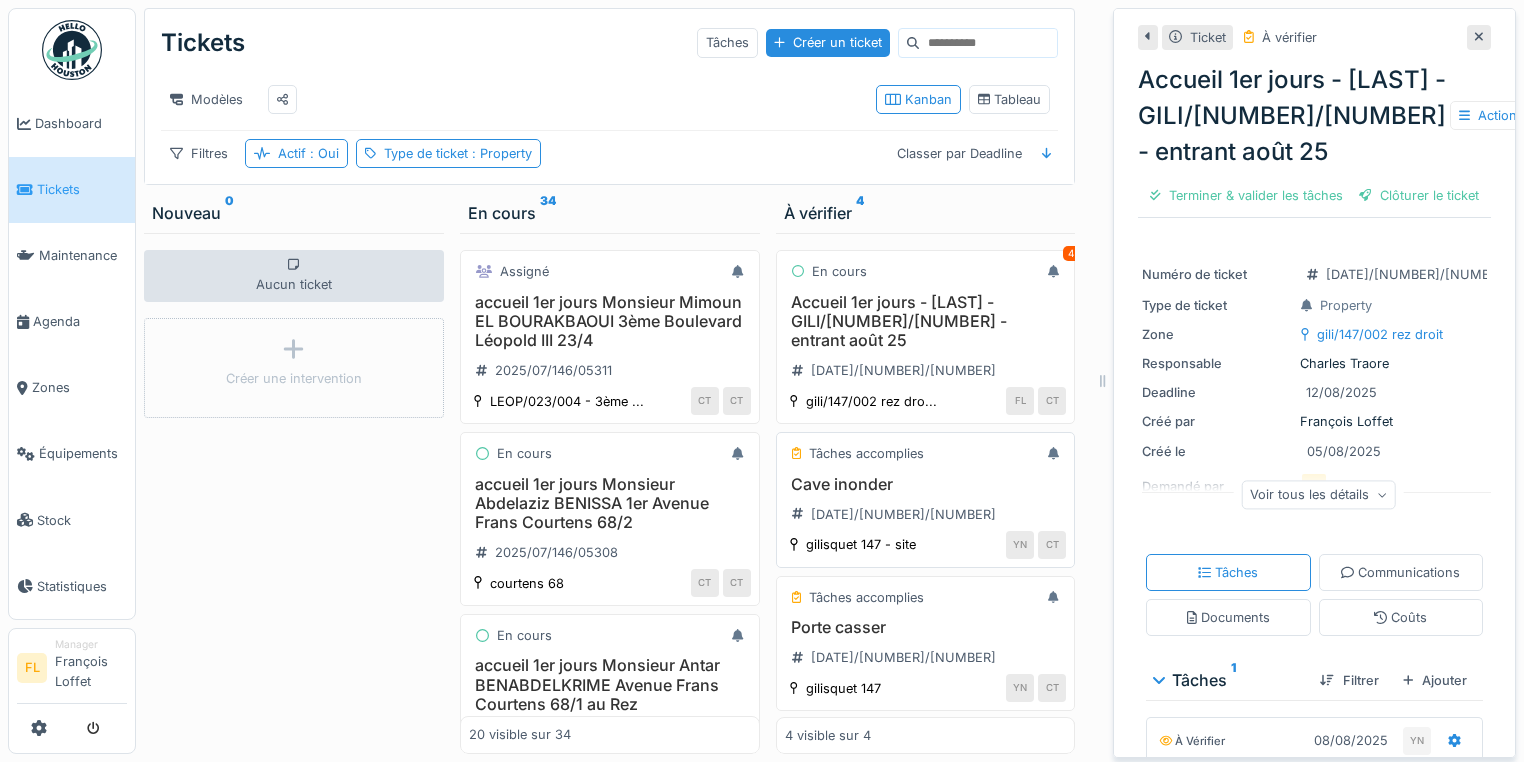 click on "Cave inonder" at bounding box center (926, 484) 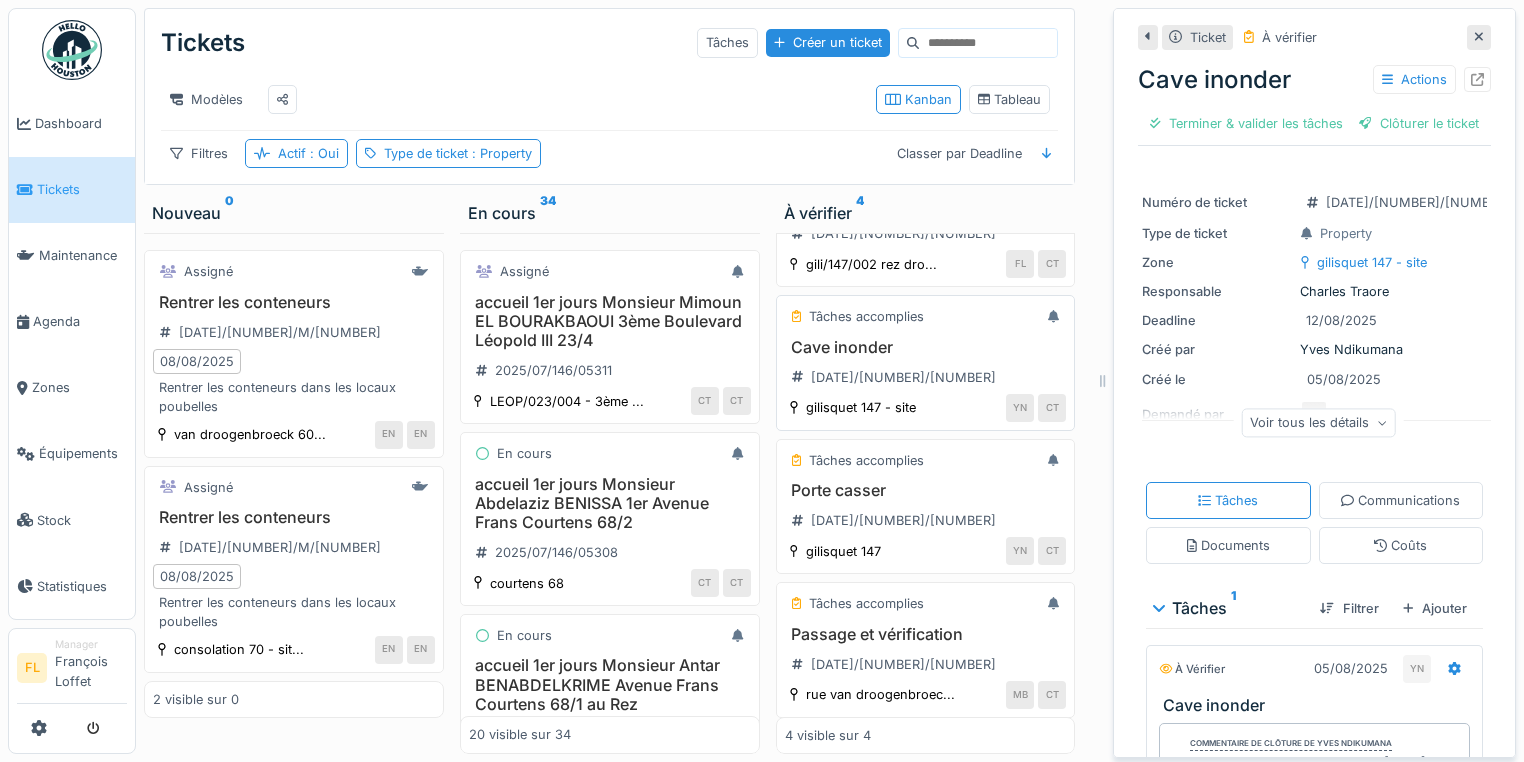 scroll, scrollTop: 144, scrollLeft: 0, axis: vertical 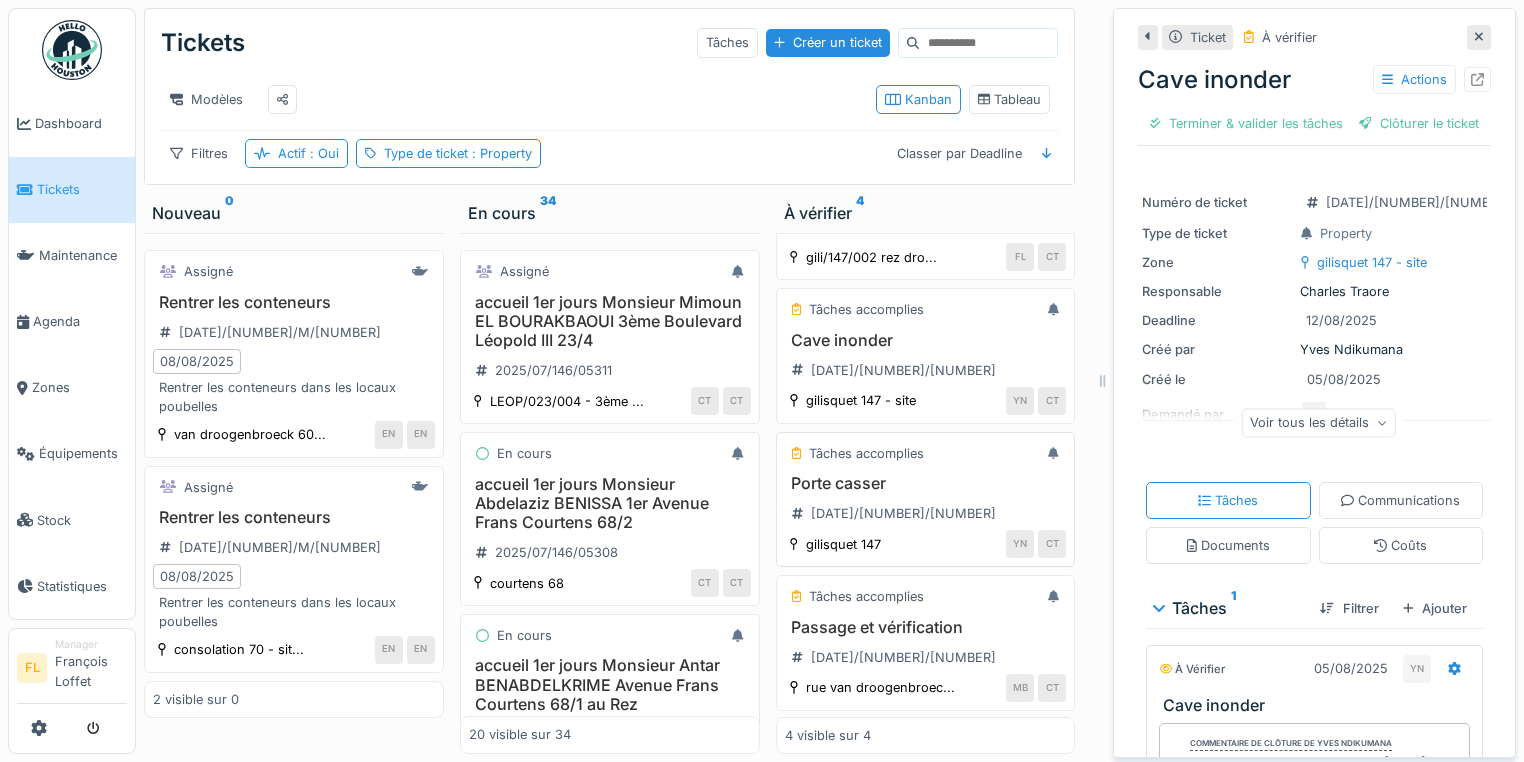 click on "Porte casser" at bounding box center [926, 483] 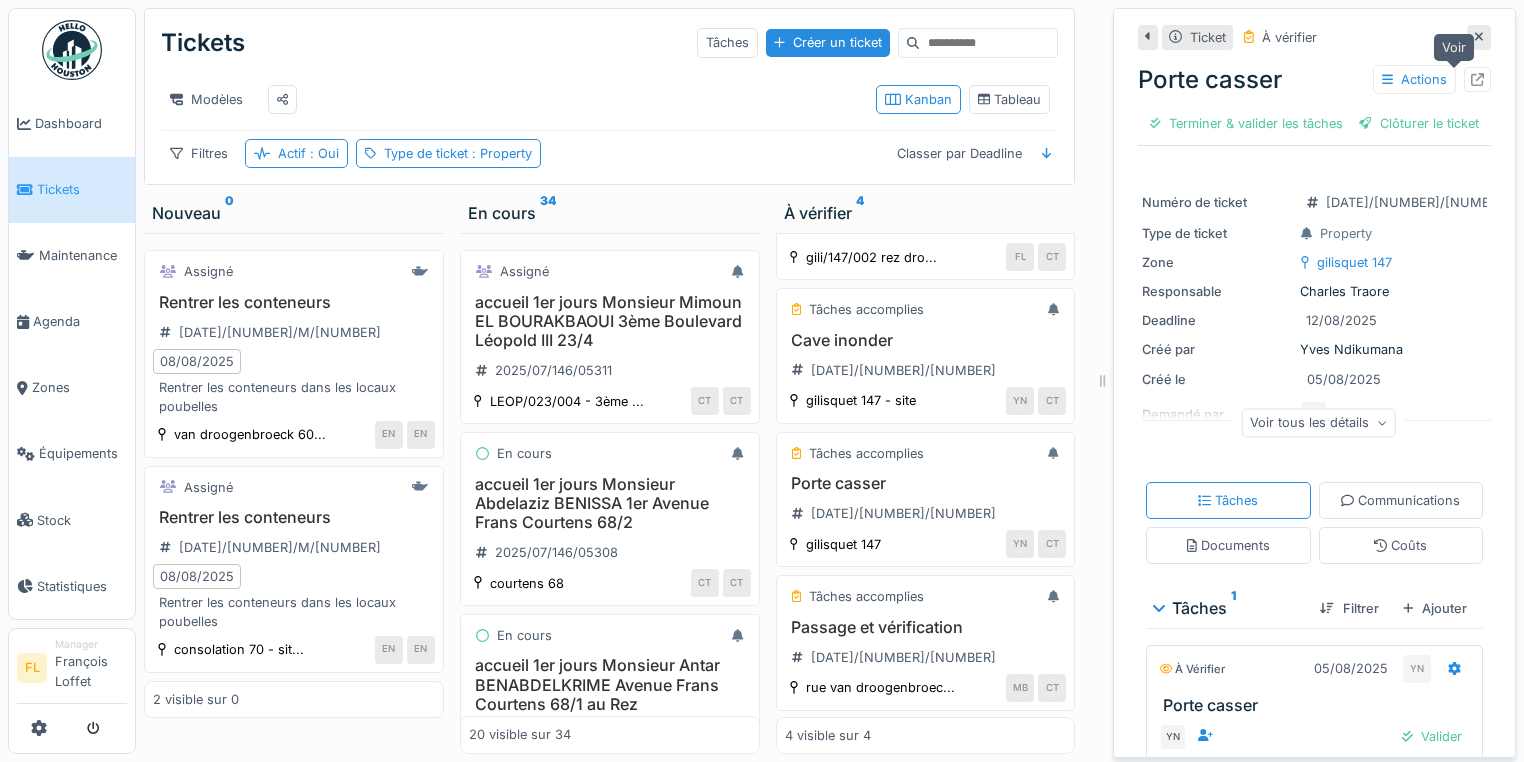 click 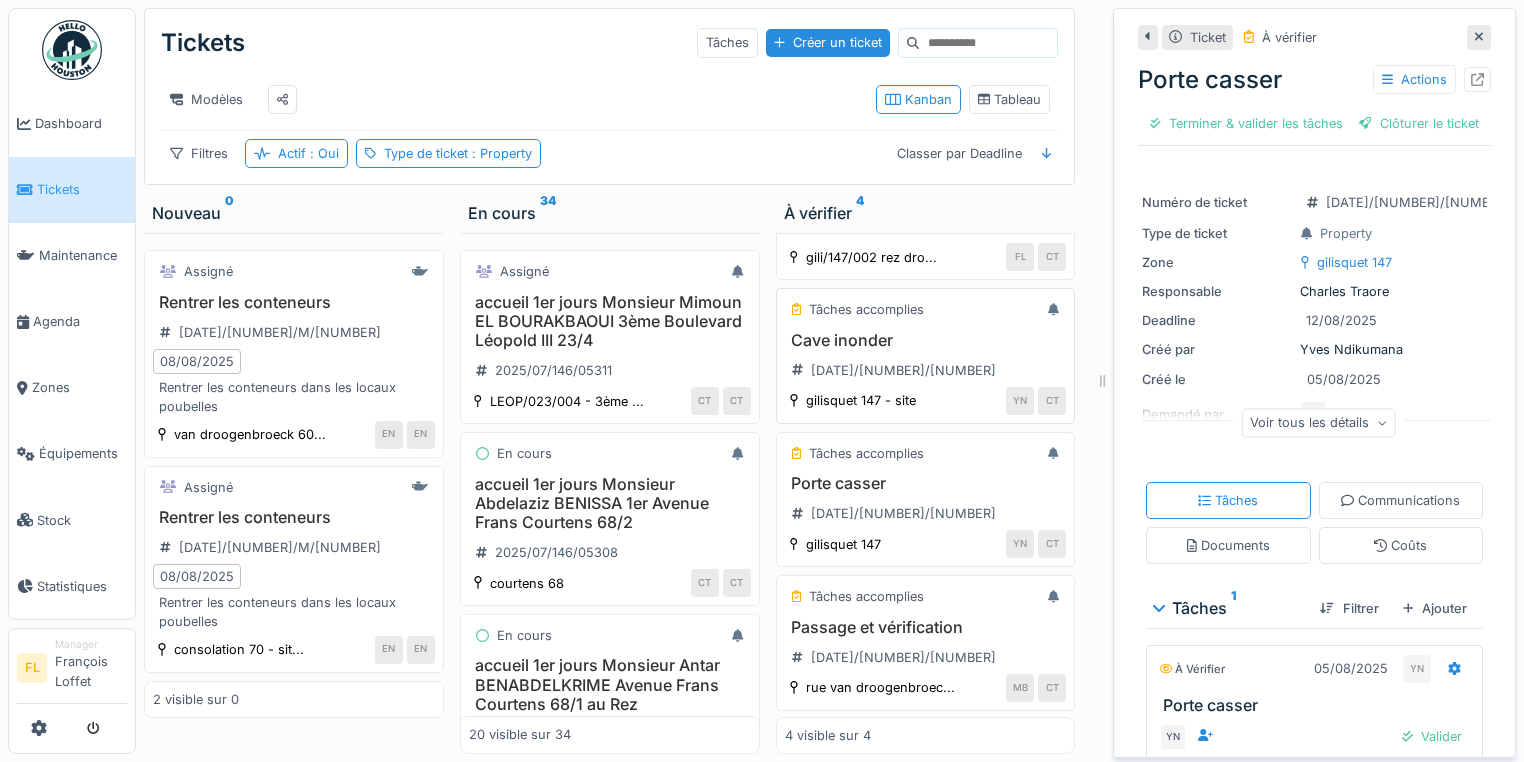 click on "Cave inonder" at bounding box center [926, 340] 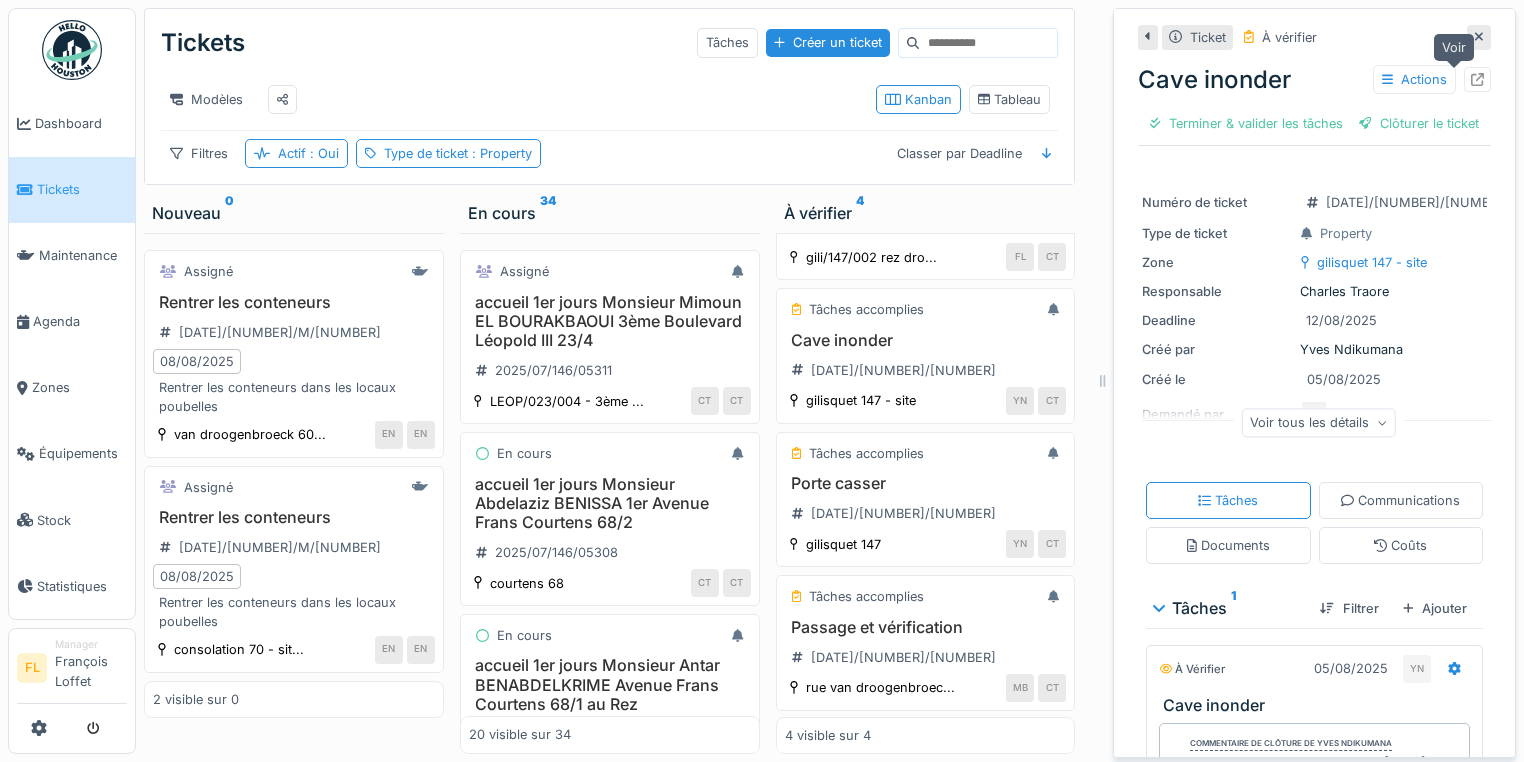 click 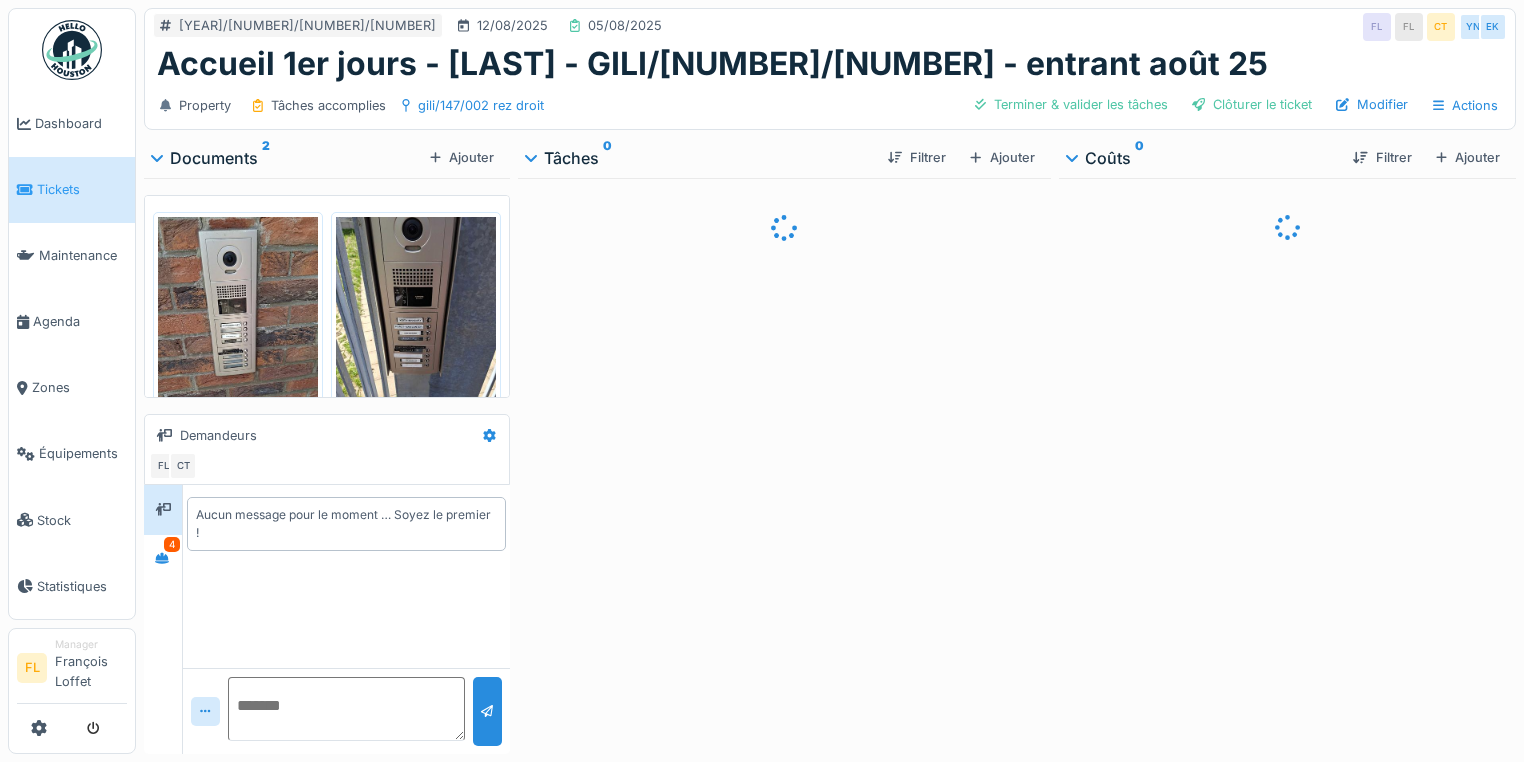 scroll, scrollTop: 0, scrollLeft: 0, axis: both 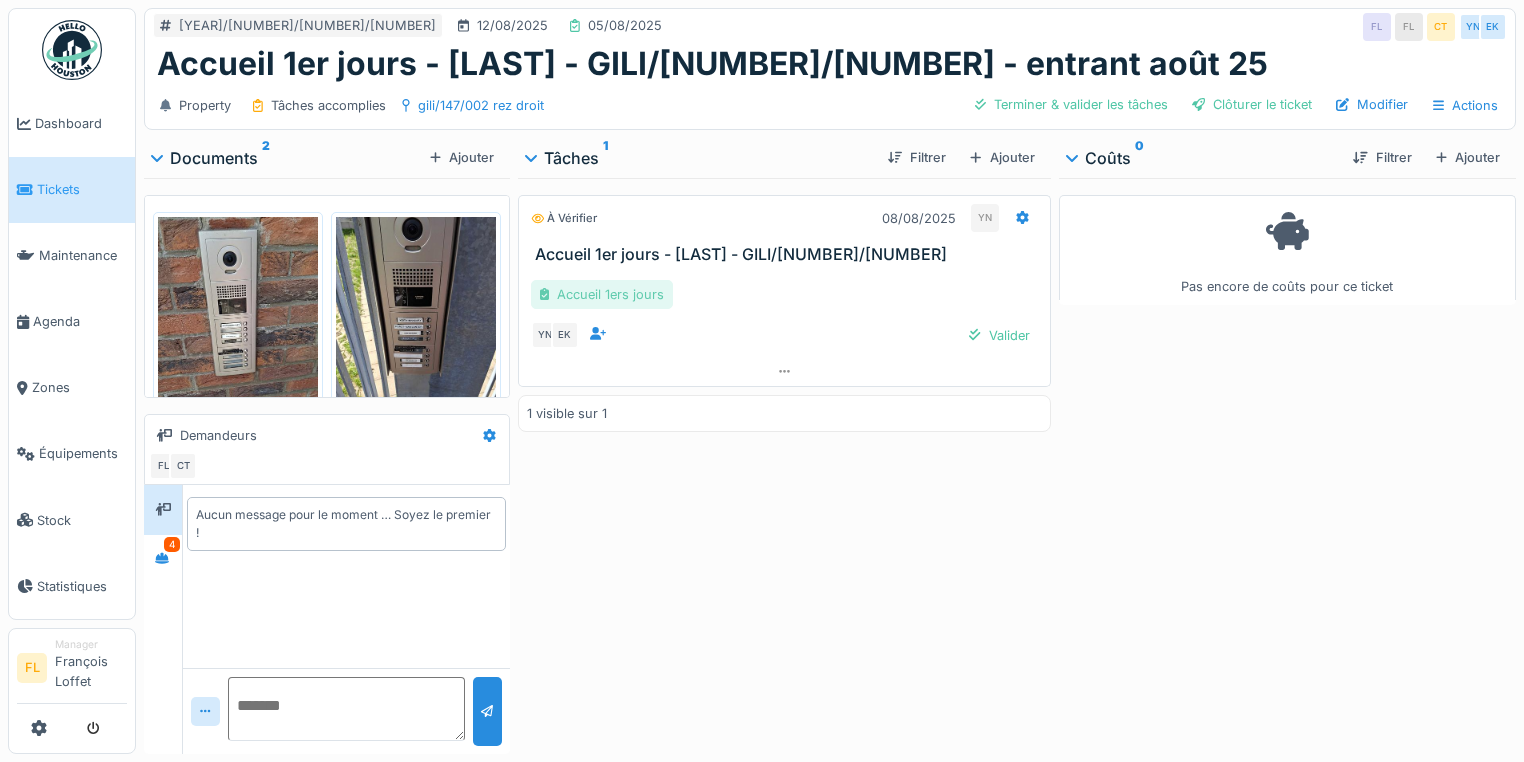 click on "Accueil 1ers jours" at bounding box center (602, 294) 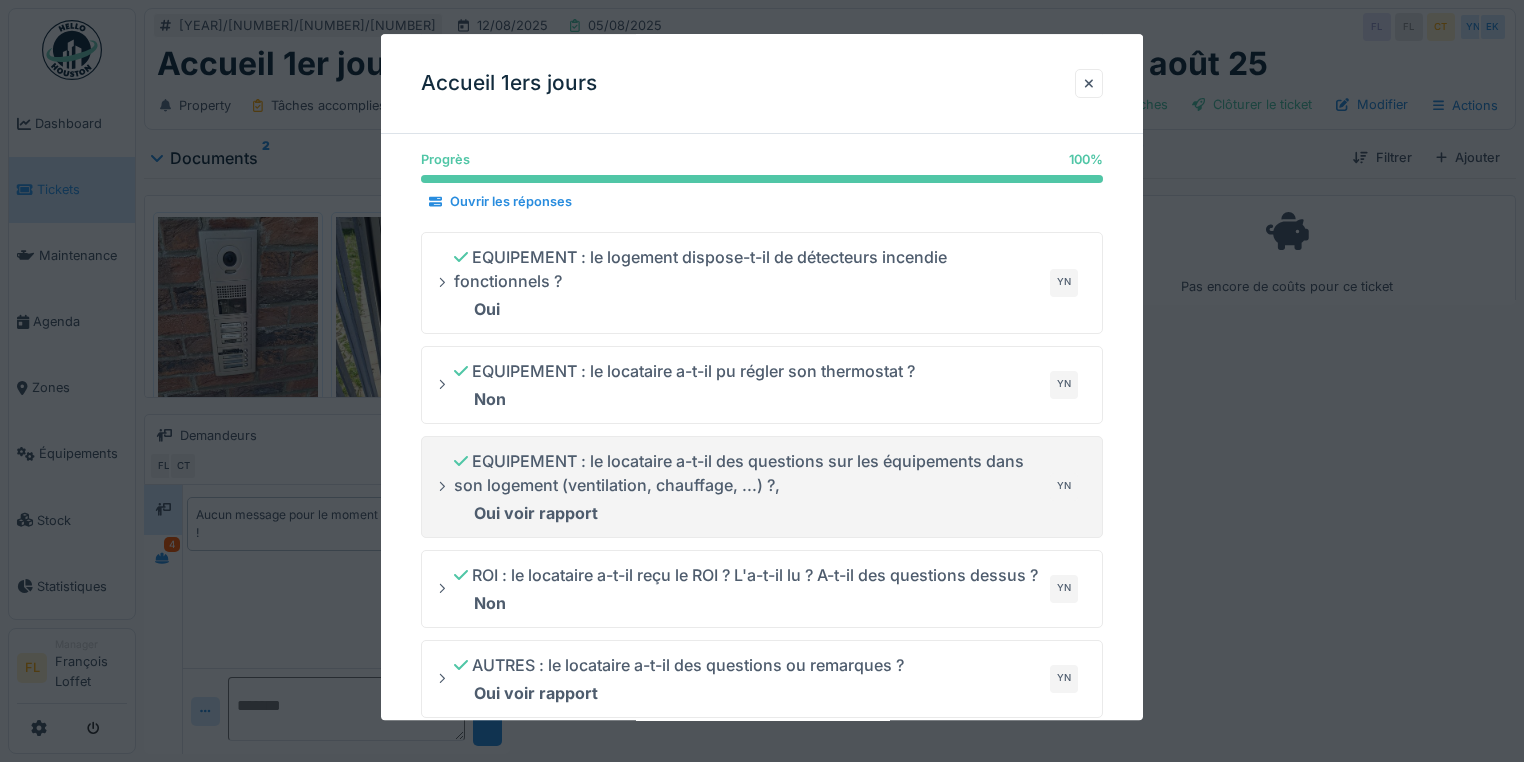 scroll, scrollTop: 960, scrollLeft: 0, axis: vertical 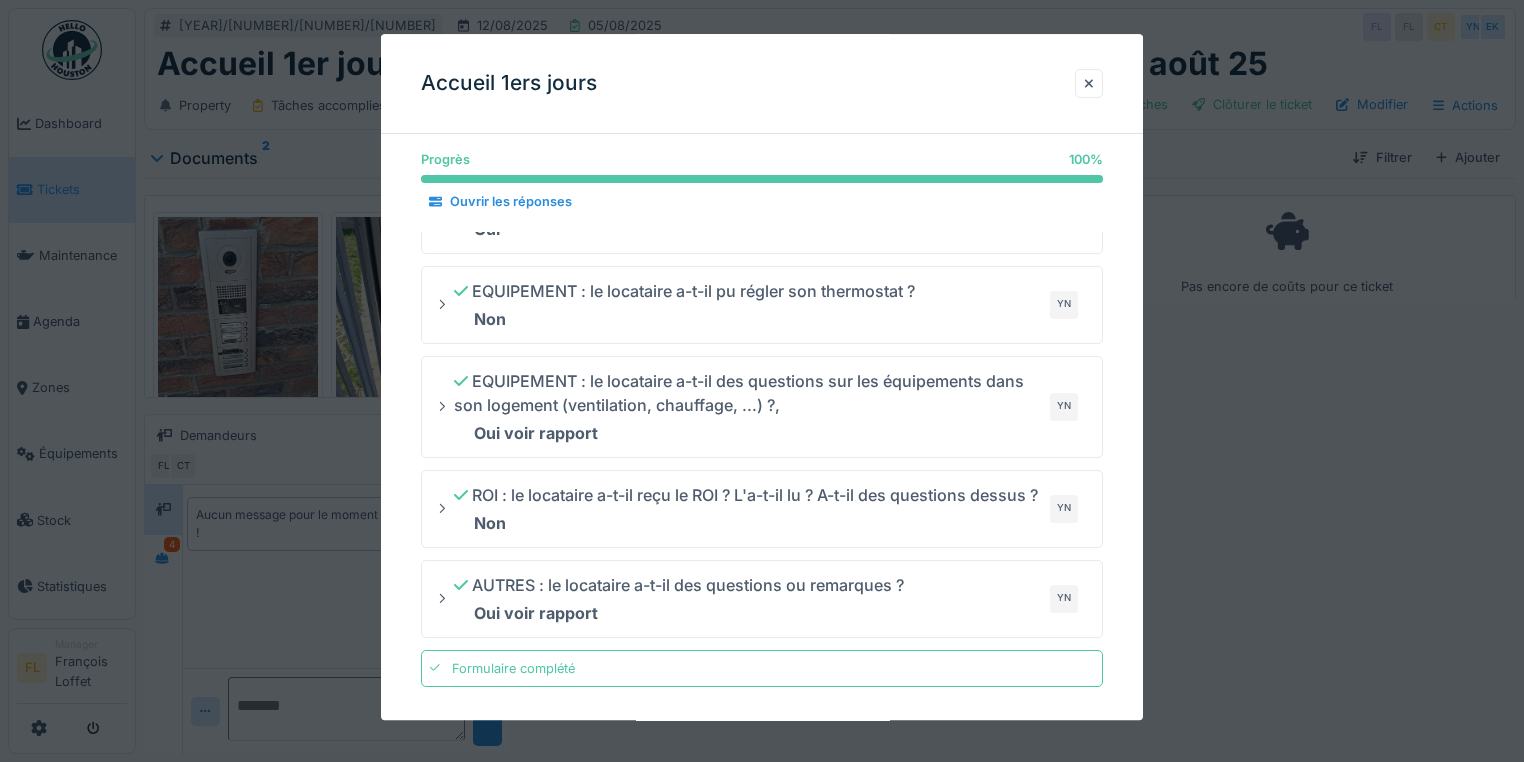 click at bounding box center [762, 381] 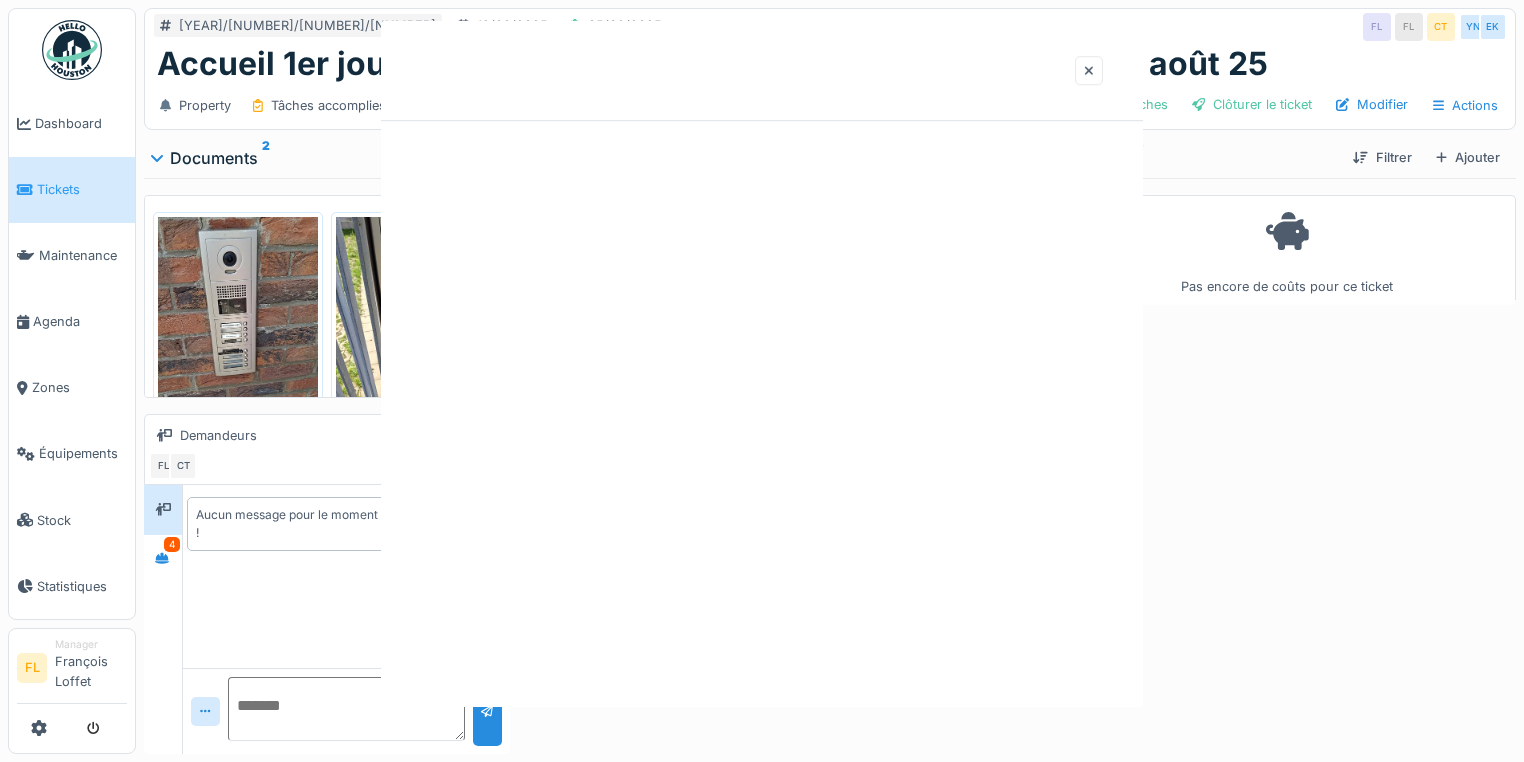 scroll, scrollTop: 0, scrollLeft: 0, axis: both 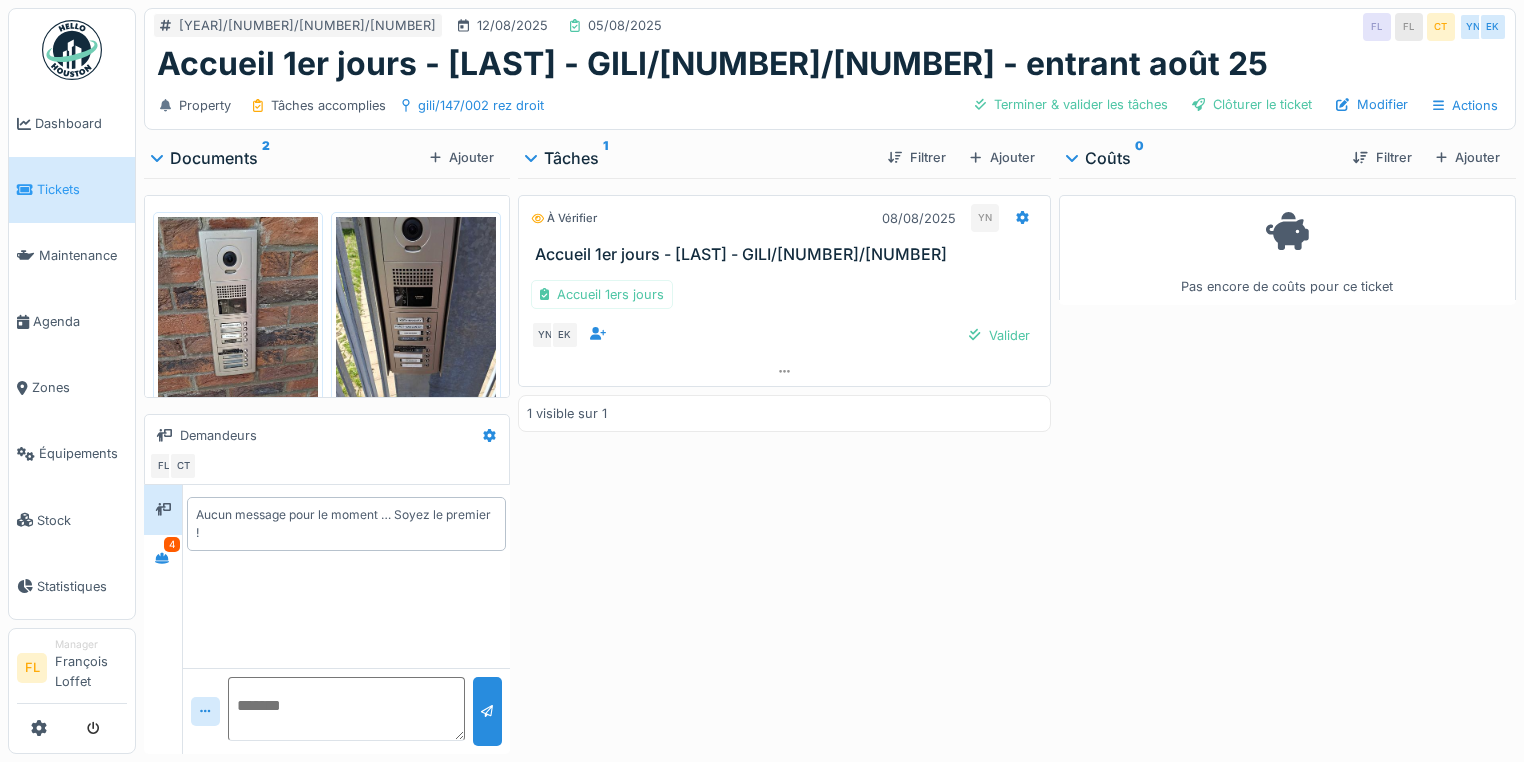 click at bounding box center [416, 323] 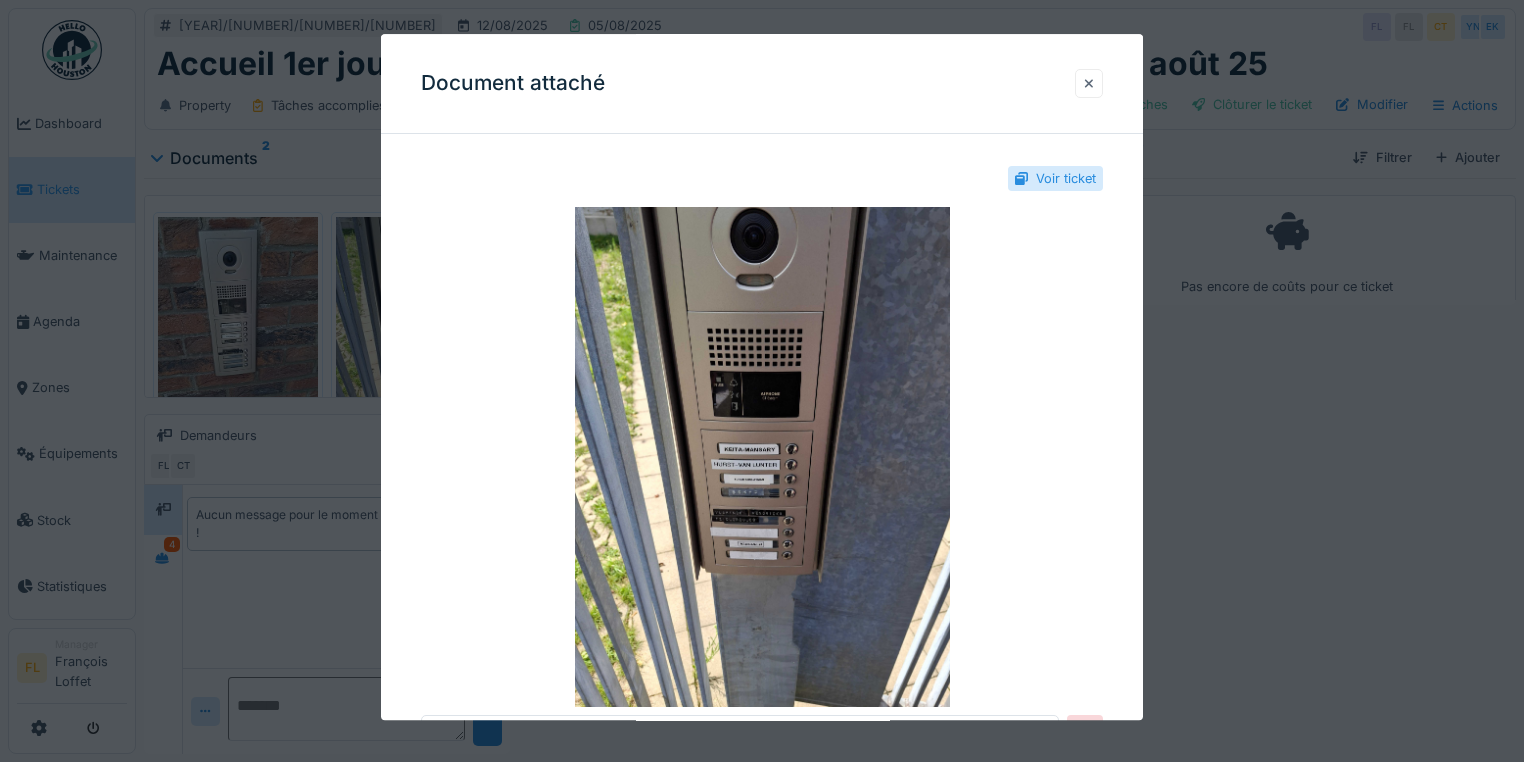 click at bounding box center [1089, 83] 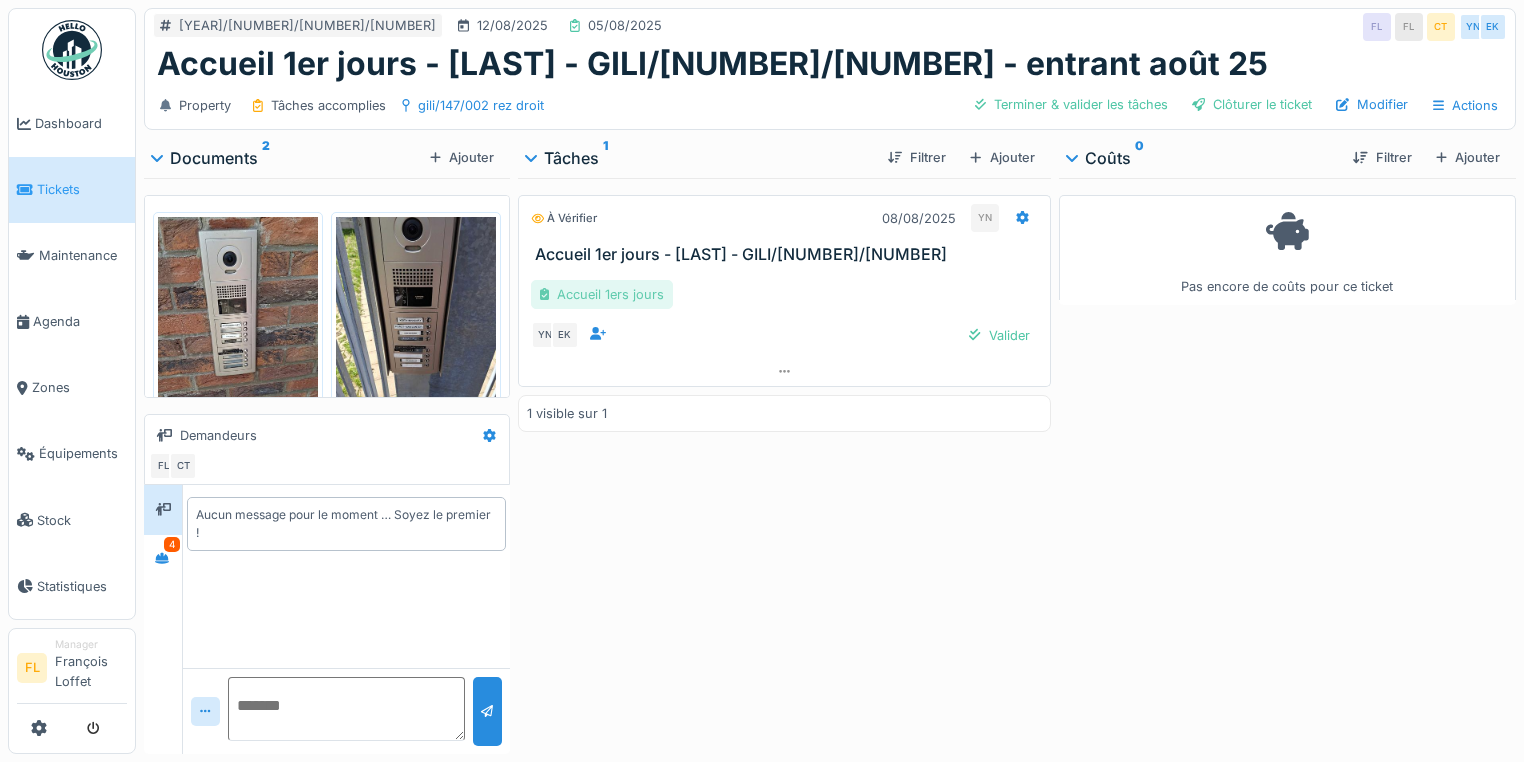 click on "Accueil 1ers jours" at bounding box center [602, 294] 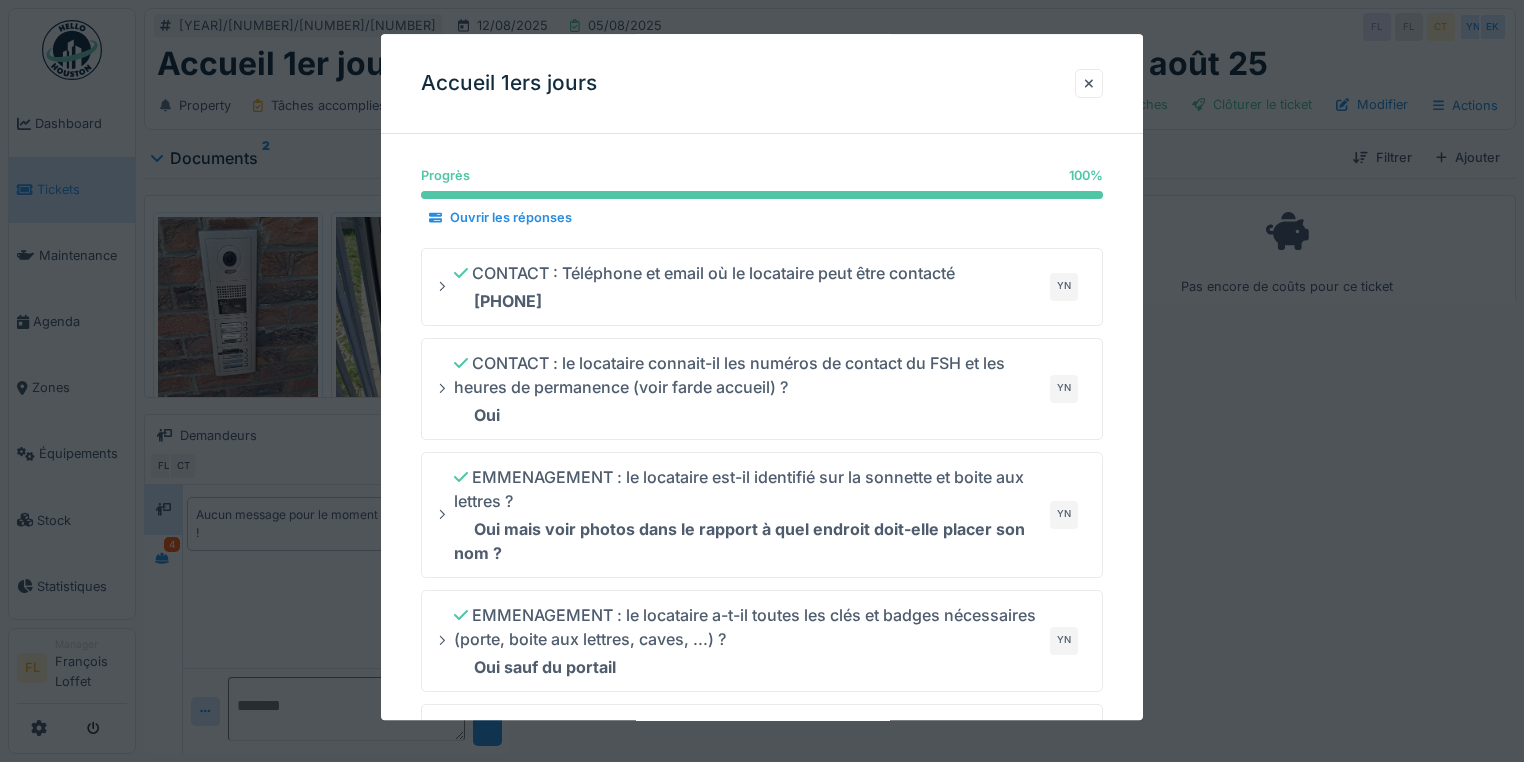 scroll, scrollTop: 0, scrollLeft: 0, axis: both 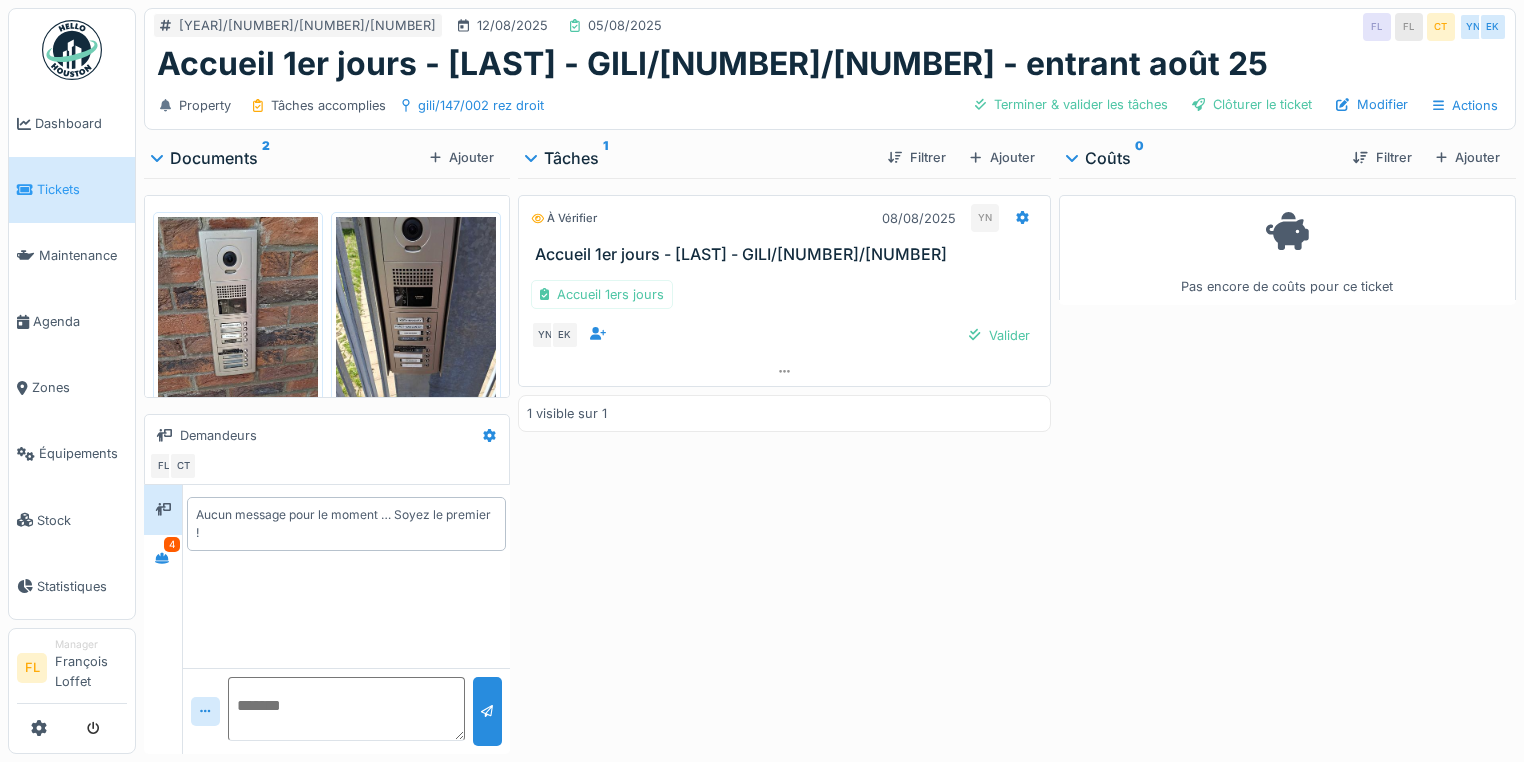 click at bounding box center [238, 323] 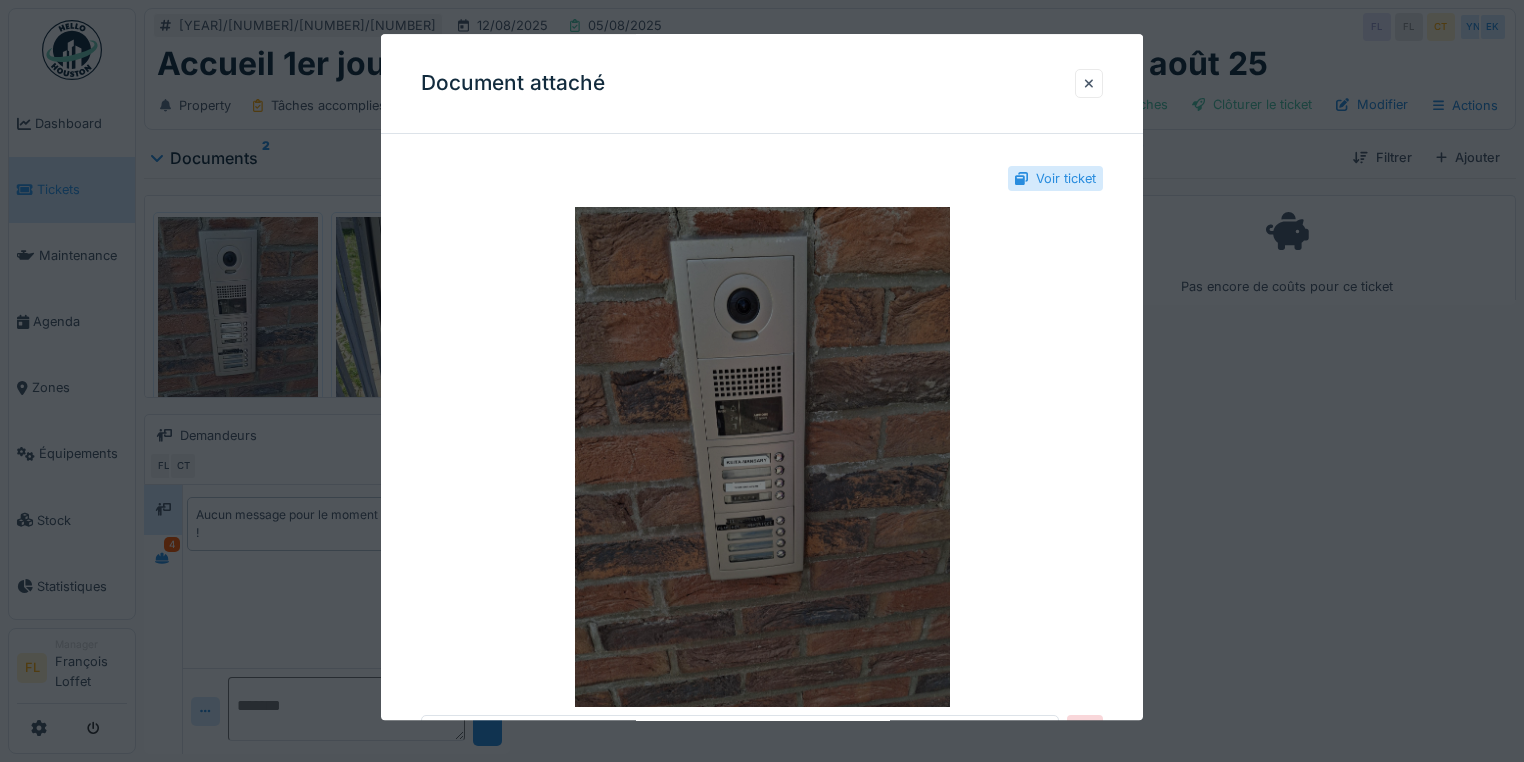 click at bounding box center [762, 457] 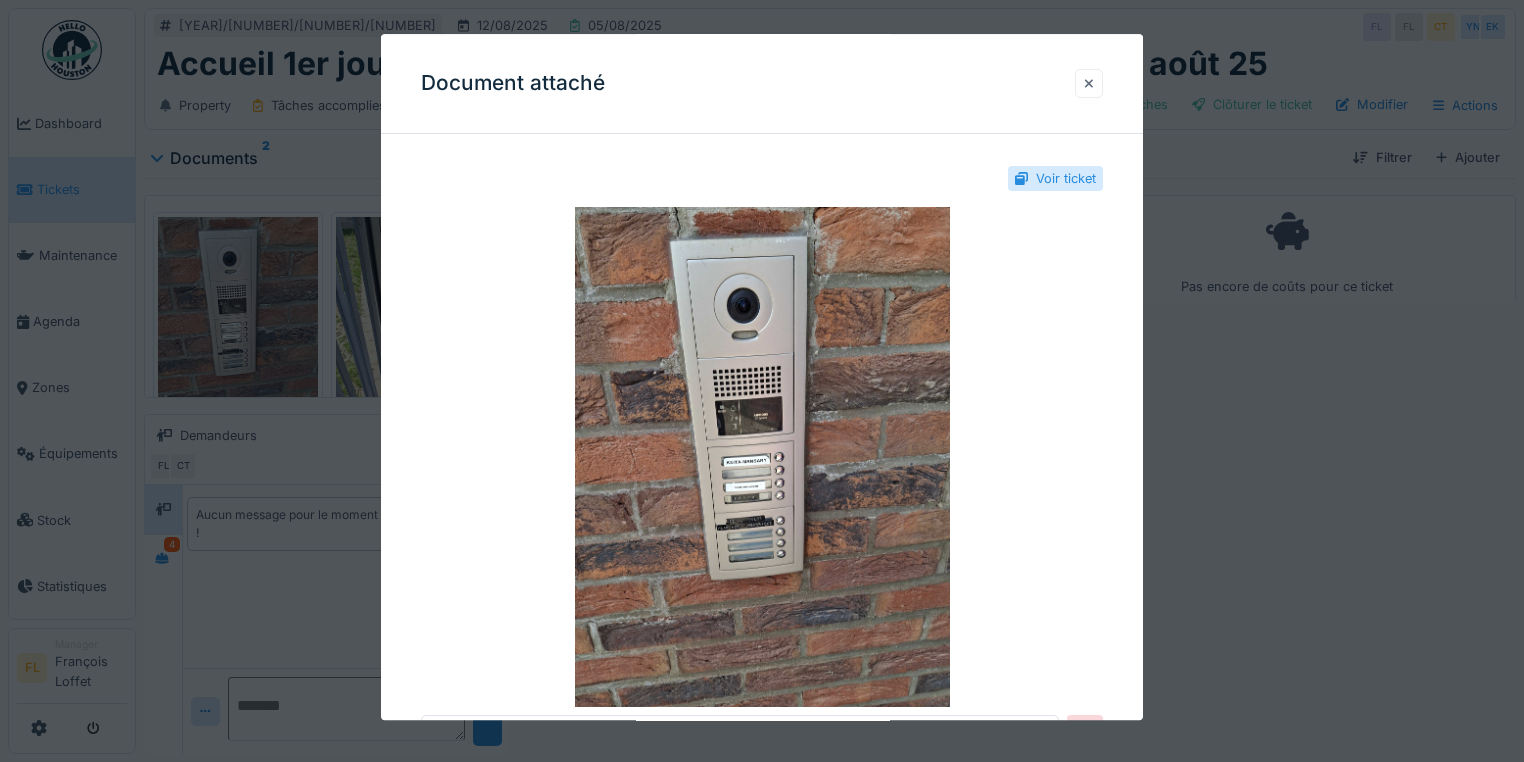 click at bounding box center [1089, 83] 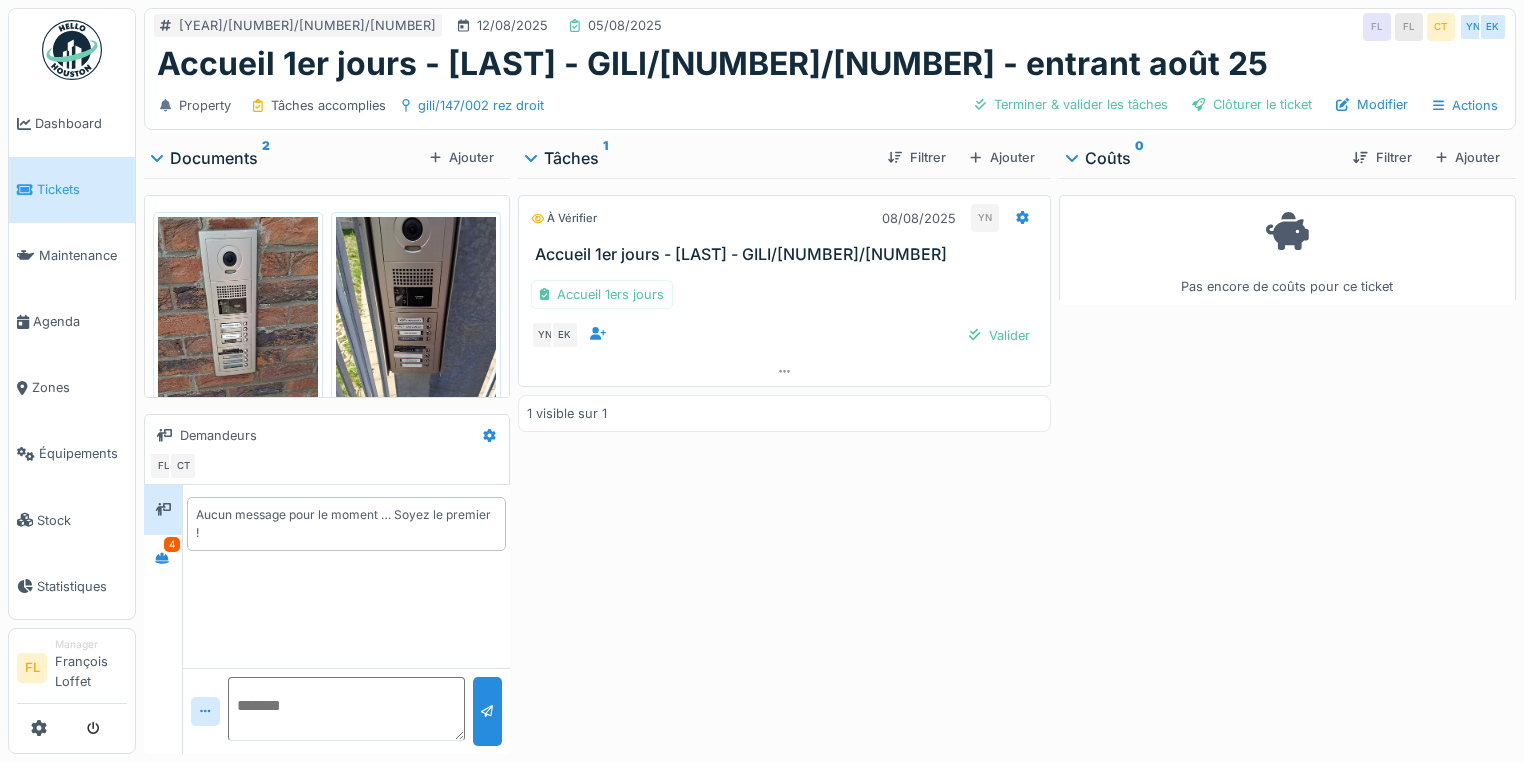 click on "À vérifier 08/08/2025 YN Accueil 1er jours - NDAYISABA - GILI/147/002 Accueil 1ers jours YN EK Valider 1 visible sur 1" at bounding box center [784, 462] 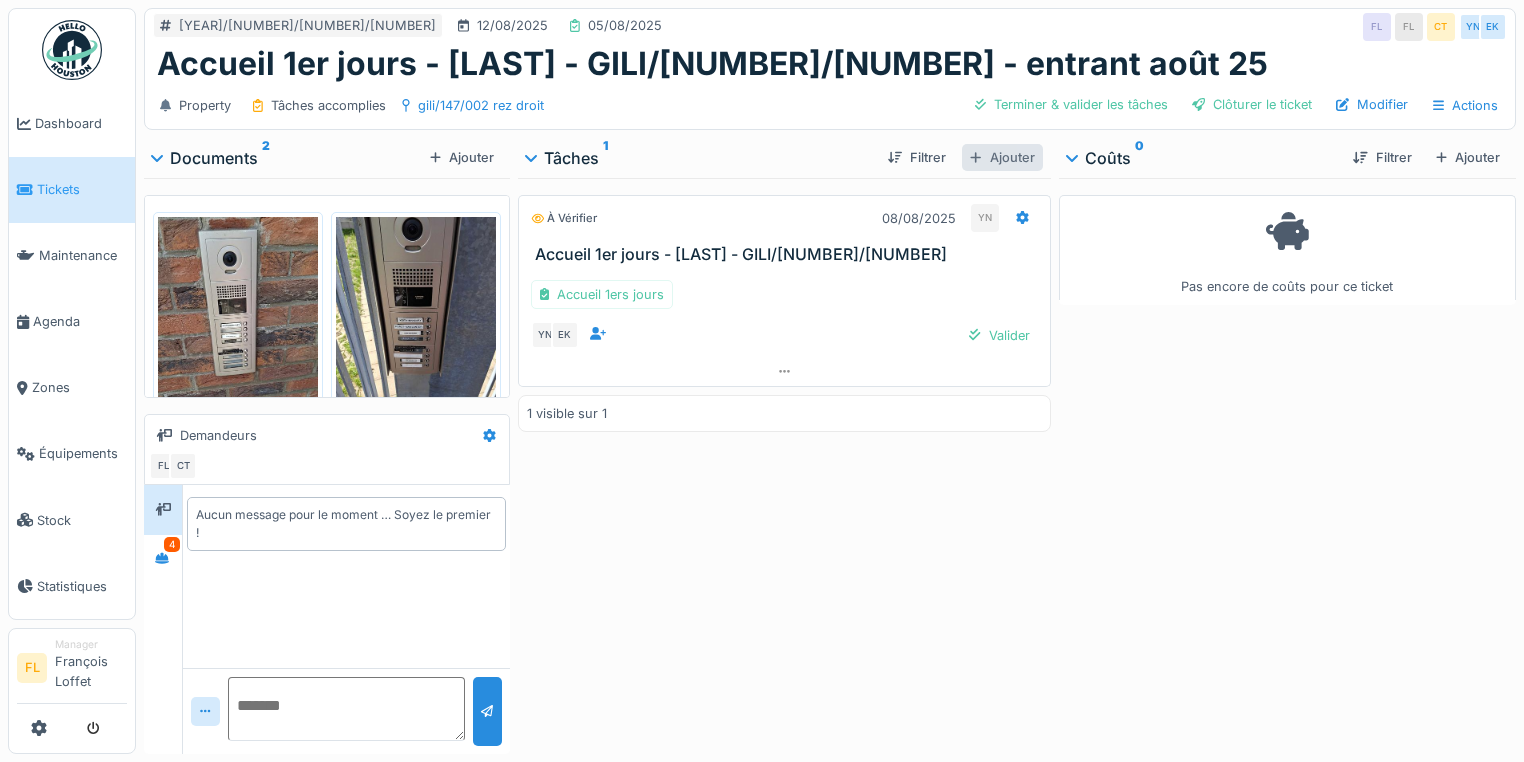 click at bounding box center (975, 157) 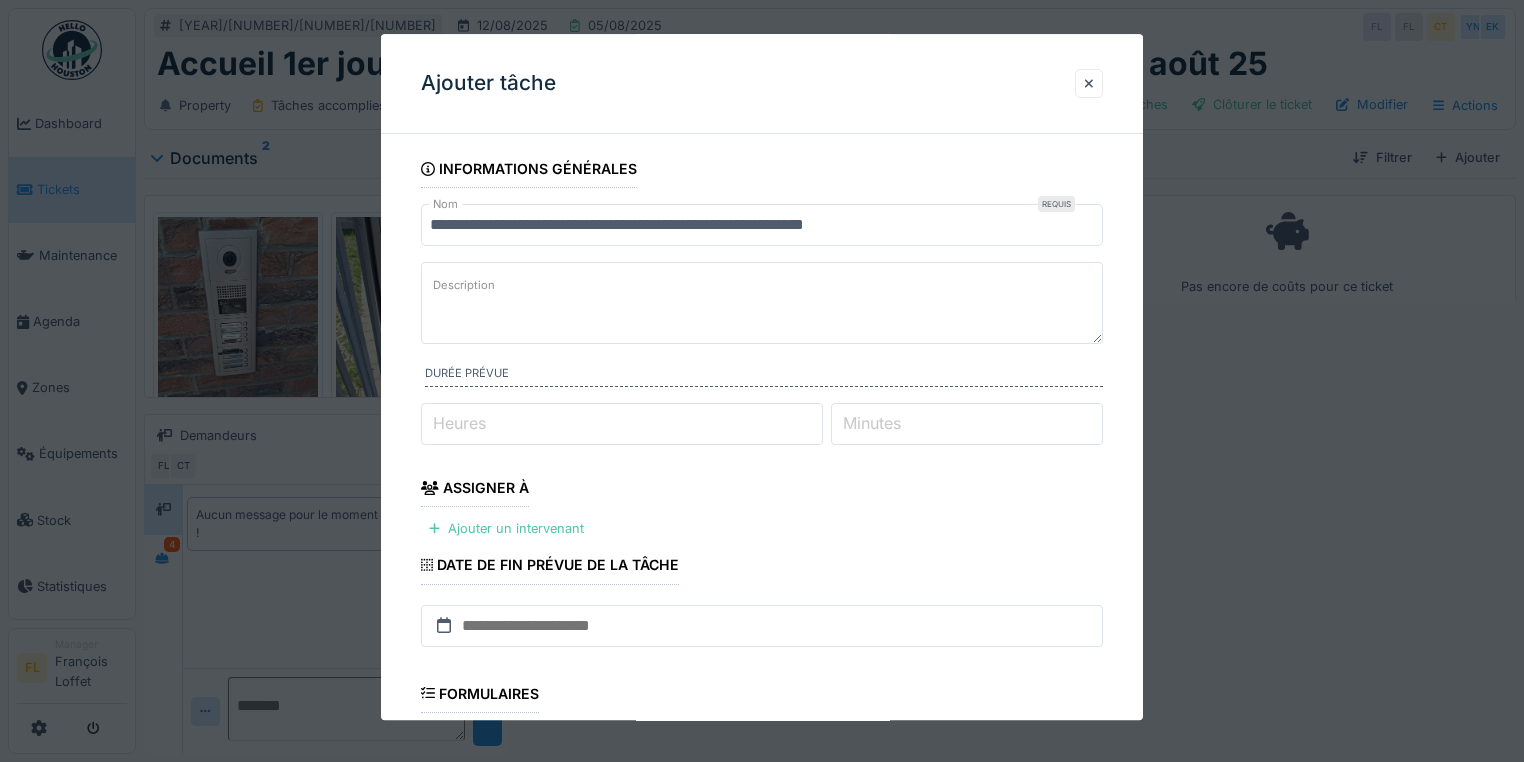 click on "Description" at bounding box center [762, 303] 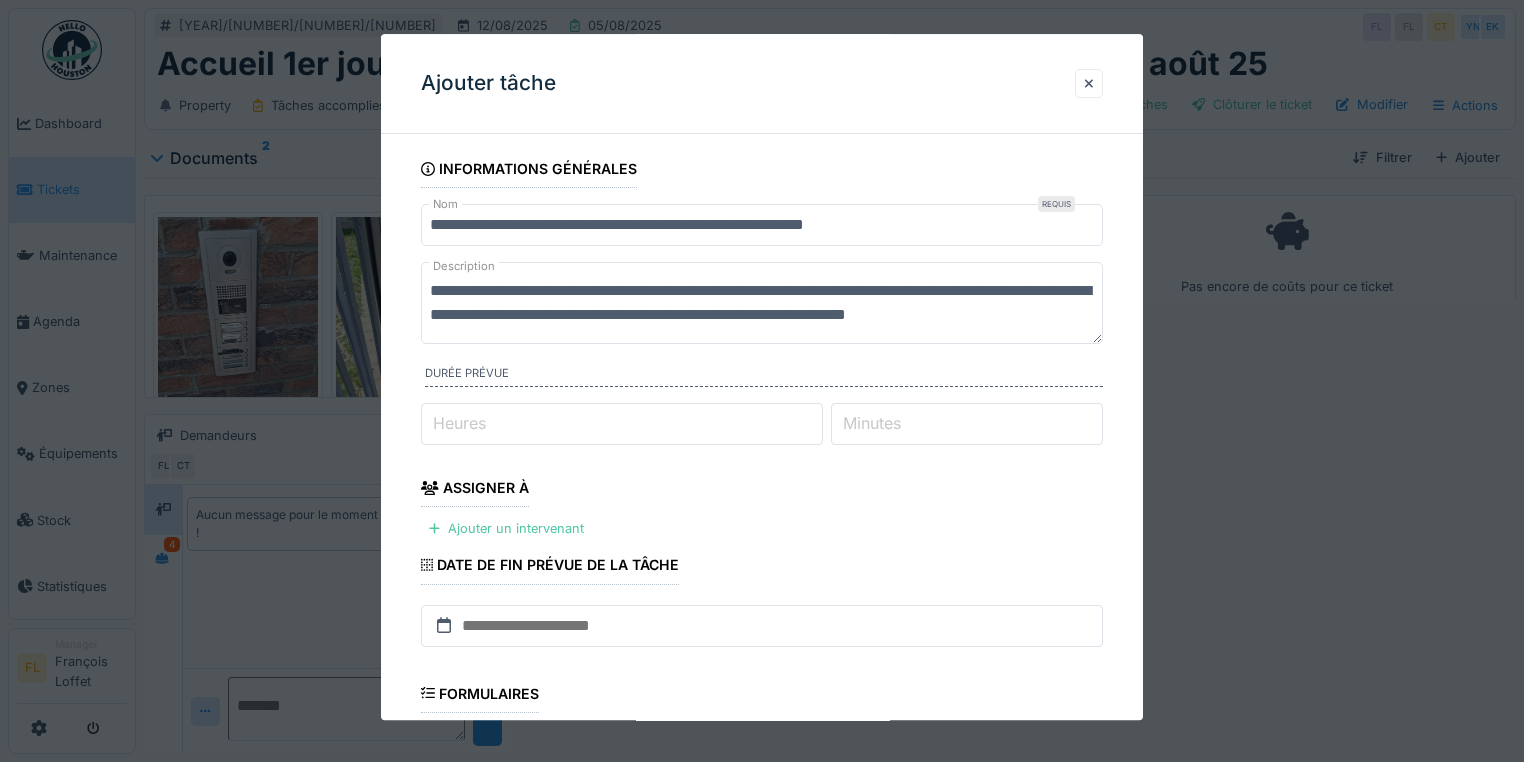scroll, scrollTop: 6, scrollLeft: 0, axis: vertical 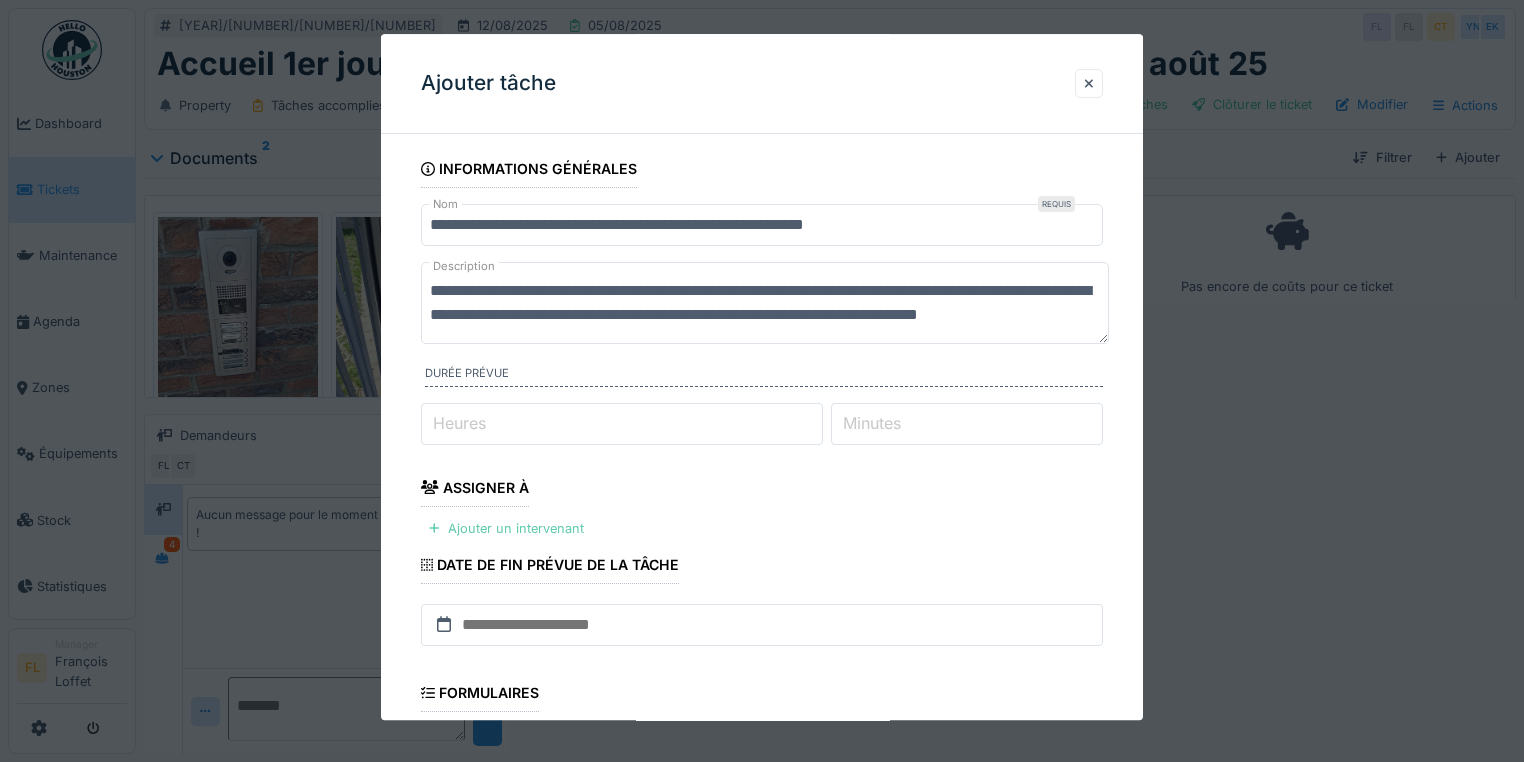 type on "**********" 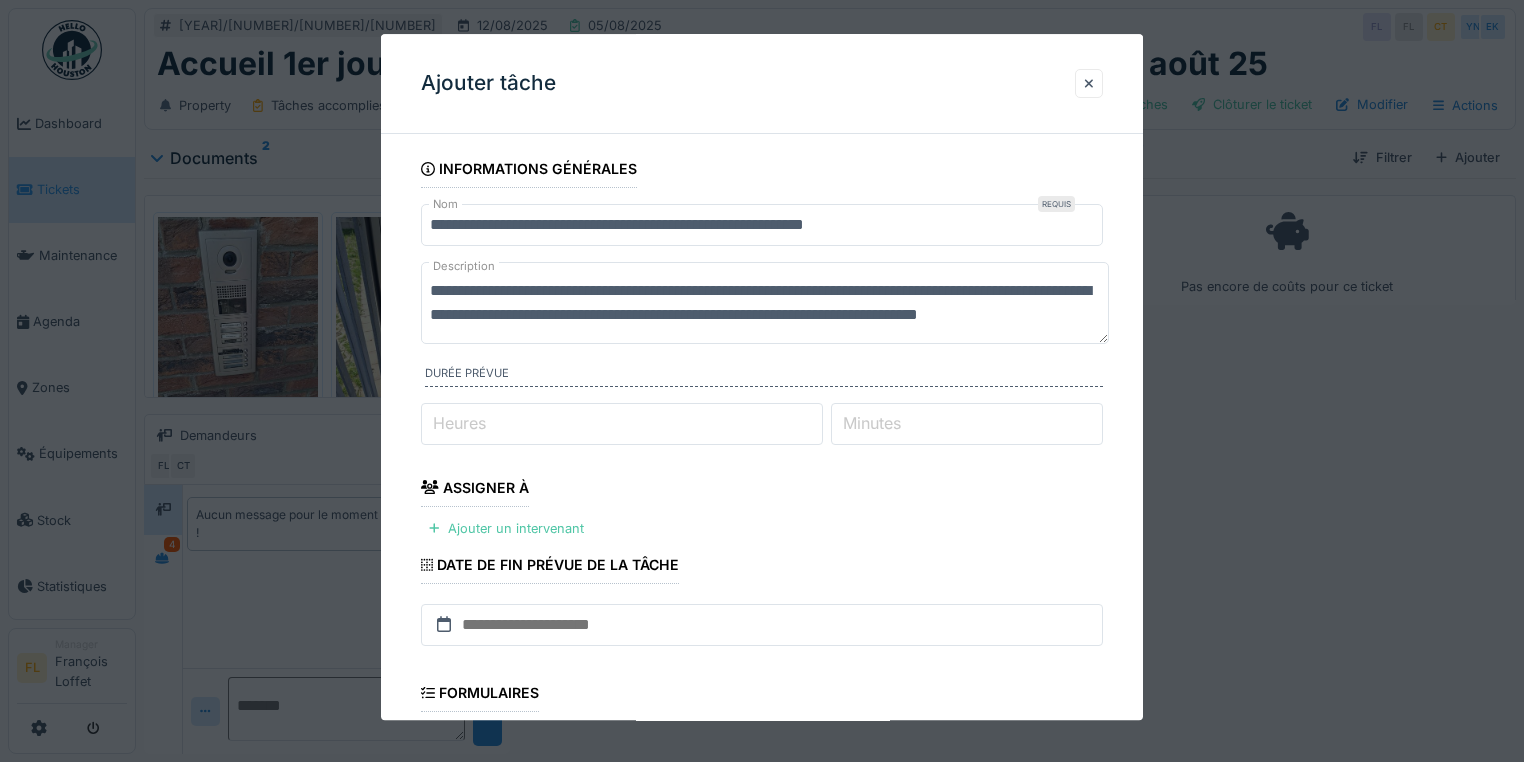 drag, startPoint x: 464, startPoint y: 526, endPoint x: 601, endPoint y: 510, distance: 137.93114 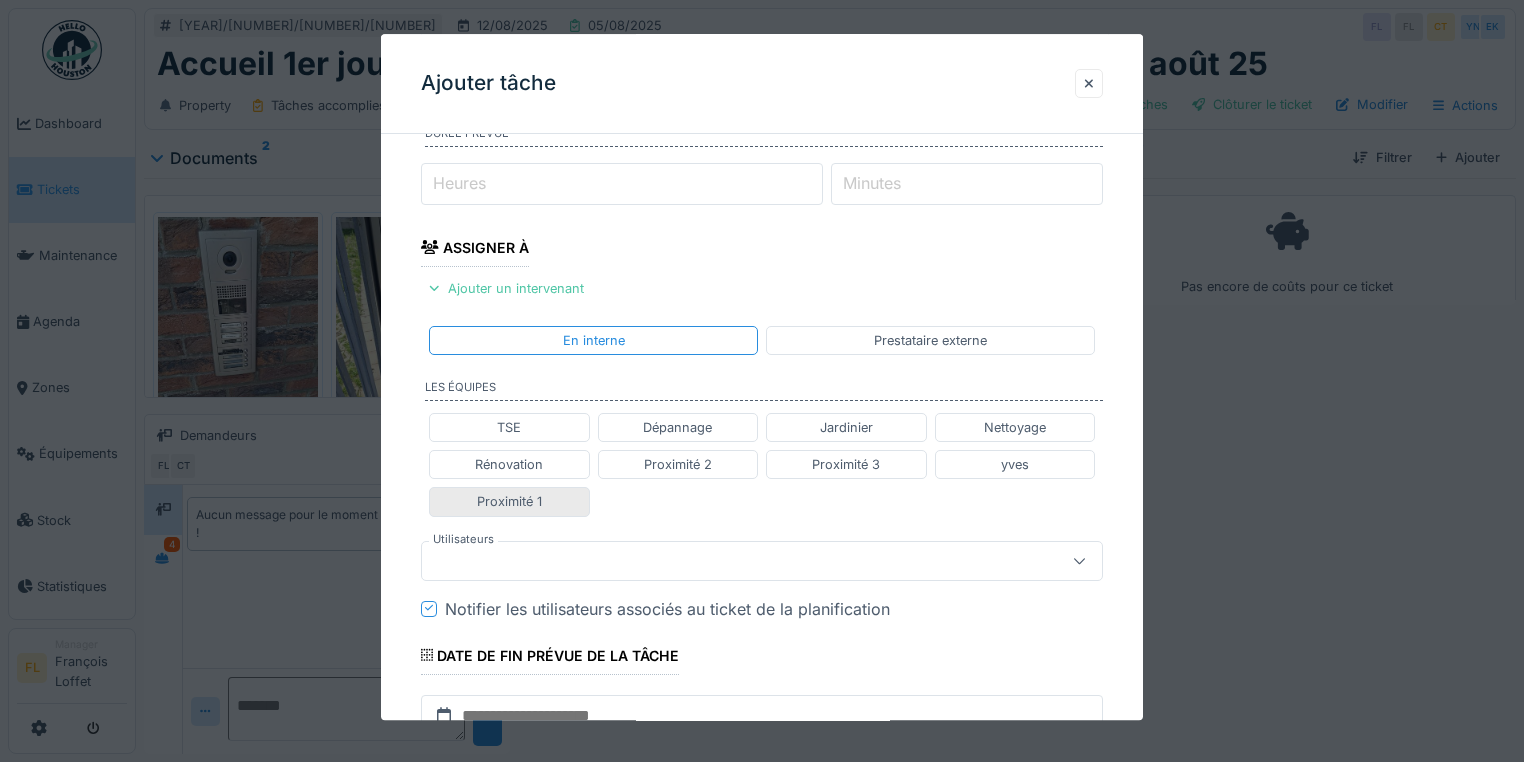 click on "Proximité 1" at bounding box center [509, 502] 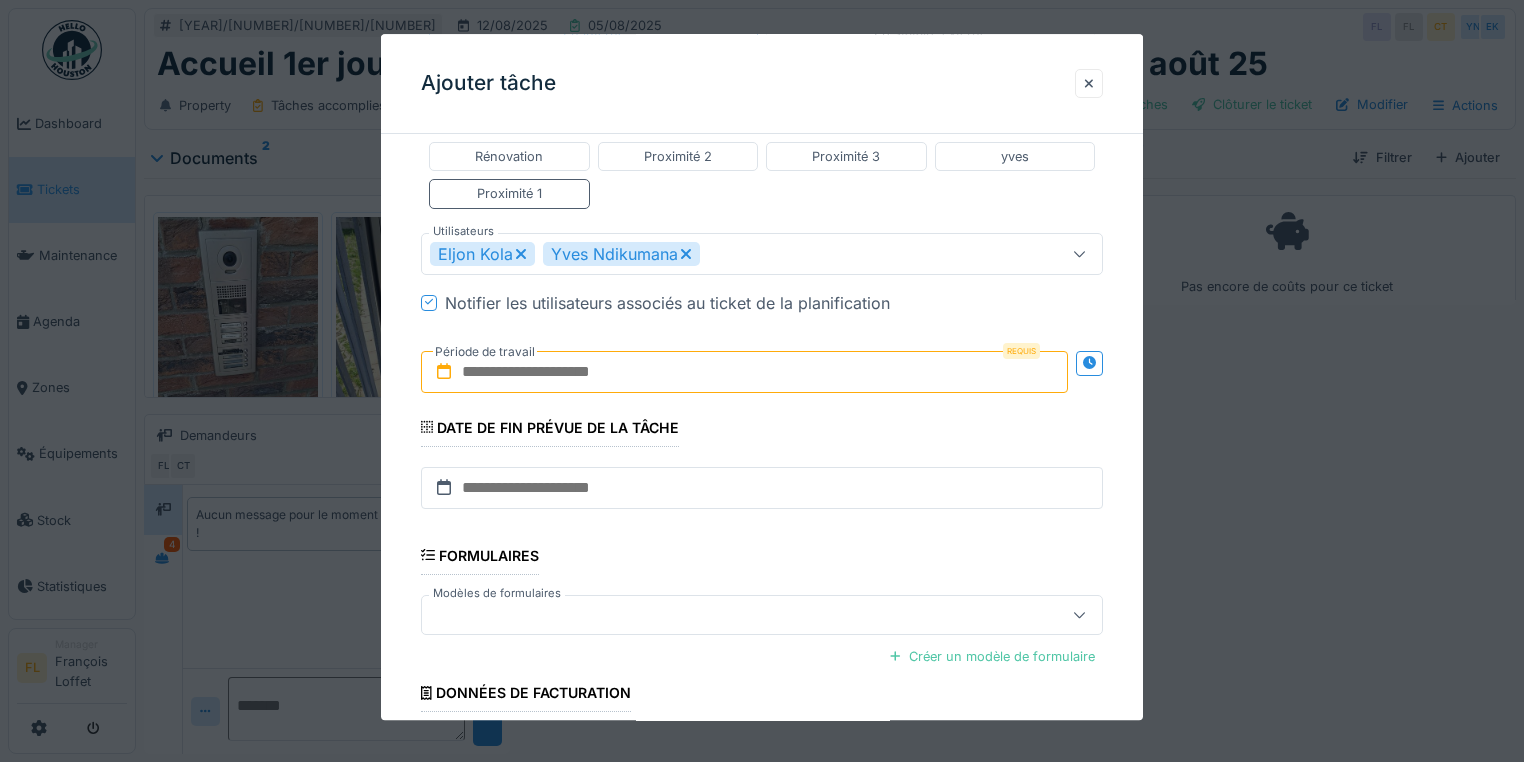 scroll, scrollTop: 560, scrollLeft: 0, axis: vertical 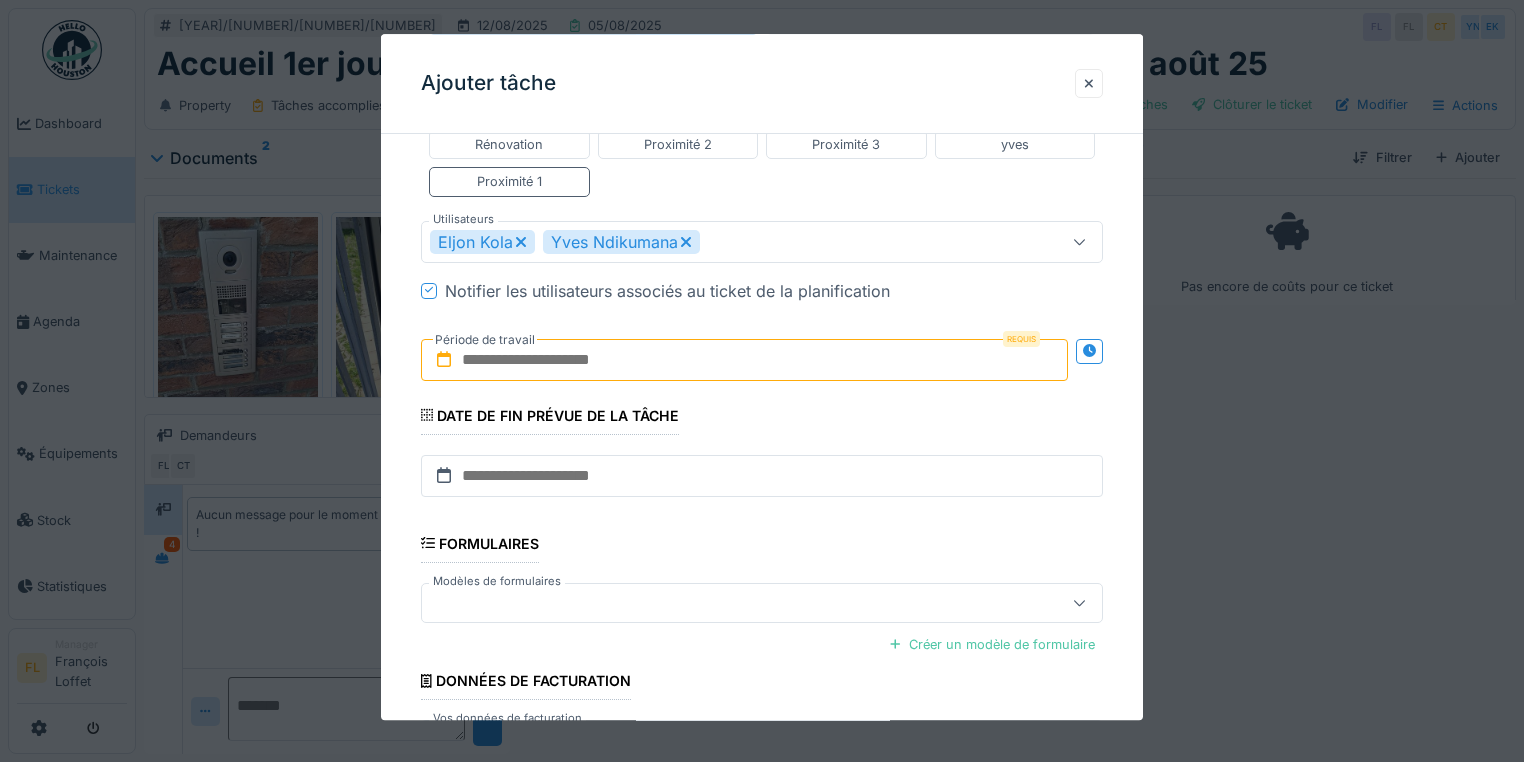 drag, startPoint x: 547, startPoint y: 356, endPoint x: 589, endPoint y: 372, distance: 44.94441 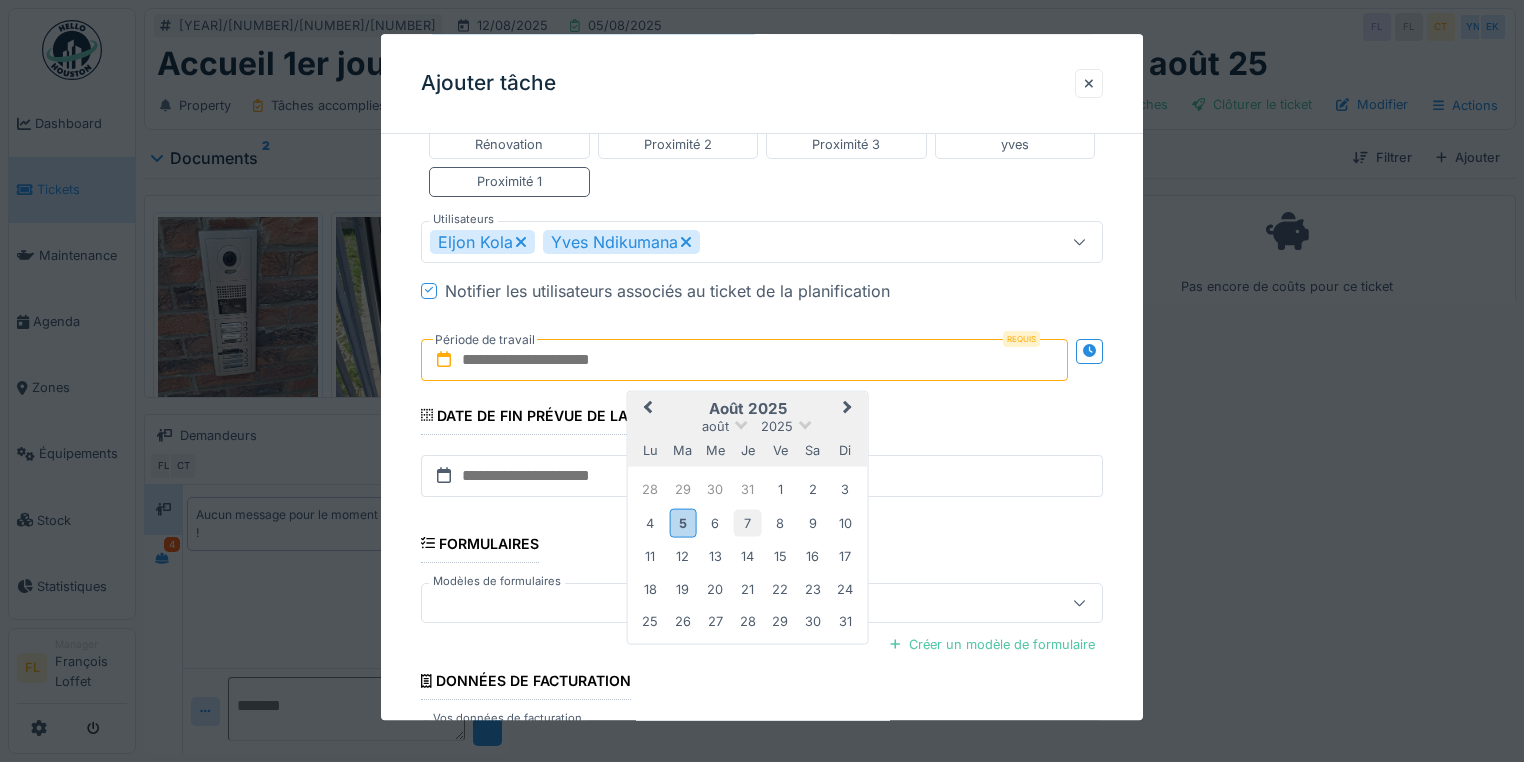 drag, startPoint x: 688, startPoint y: 520, endPoint x: 746, endPoint y: 526, distance: 58.30952 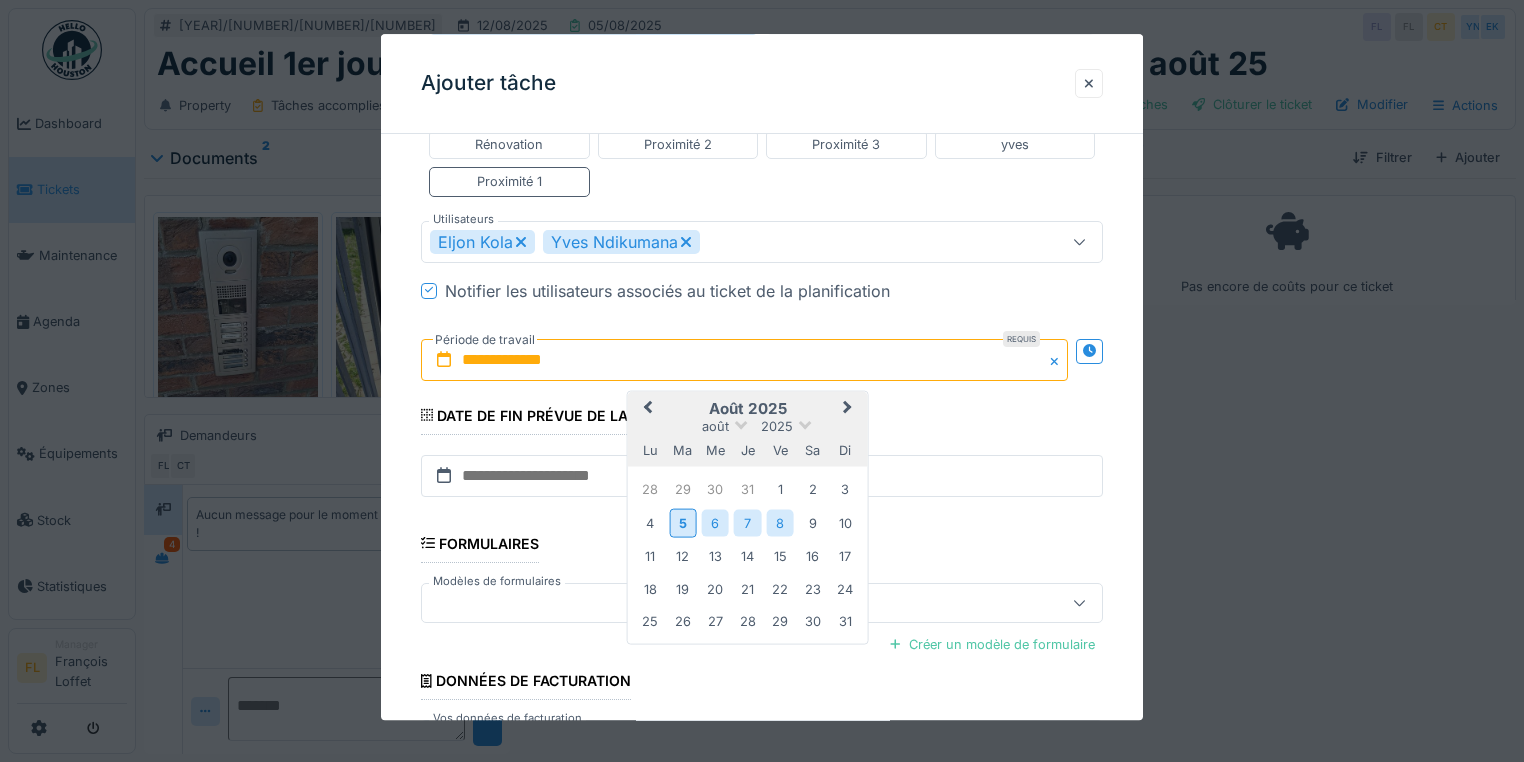 click on "8" at bounding box center (780, 523) 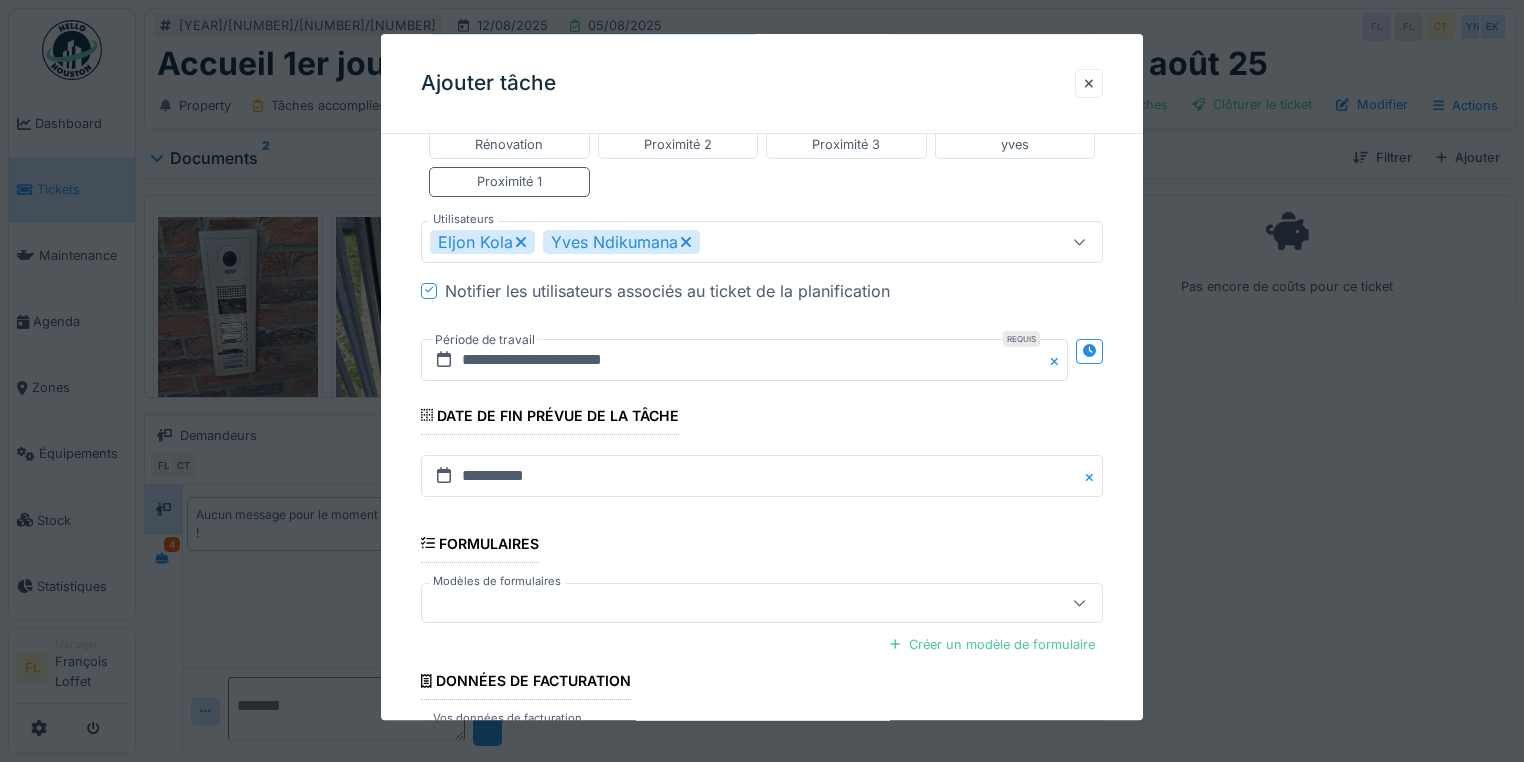 click on "**********" at bounding box center (762, 212) 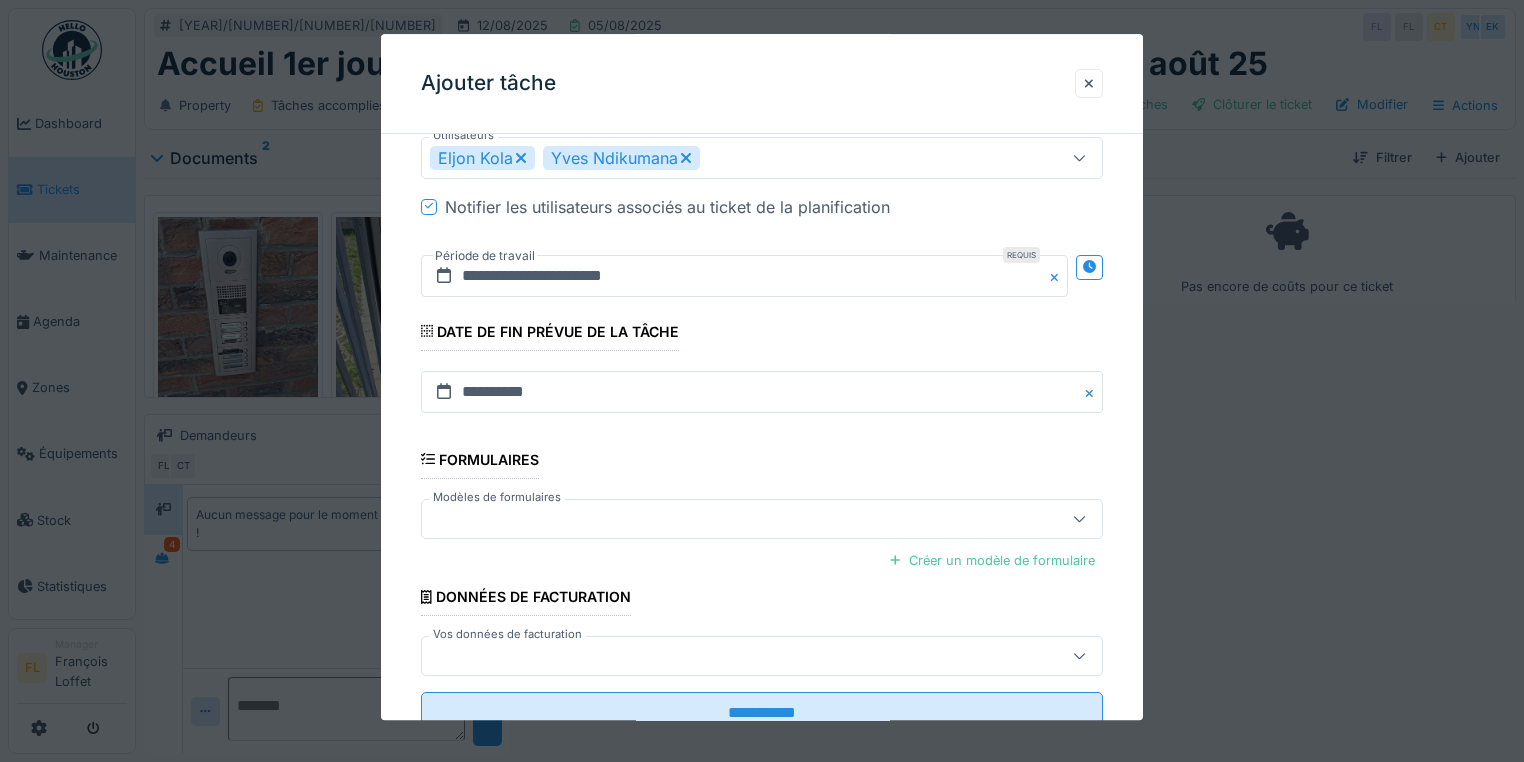 scroll, scrollTop: 708, scrollLeft: 0, axis: vertical 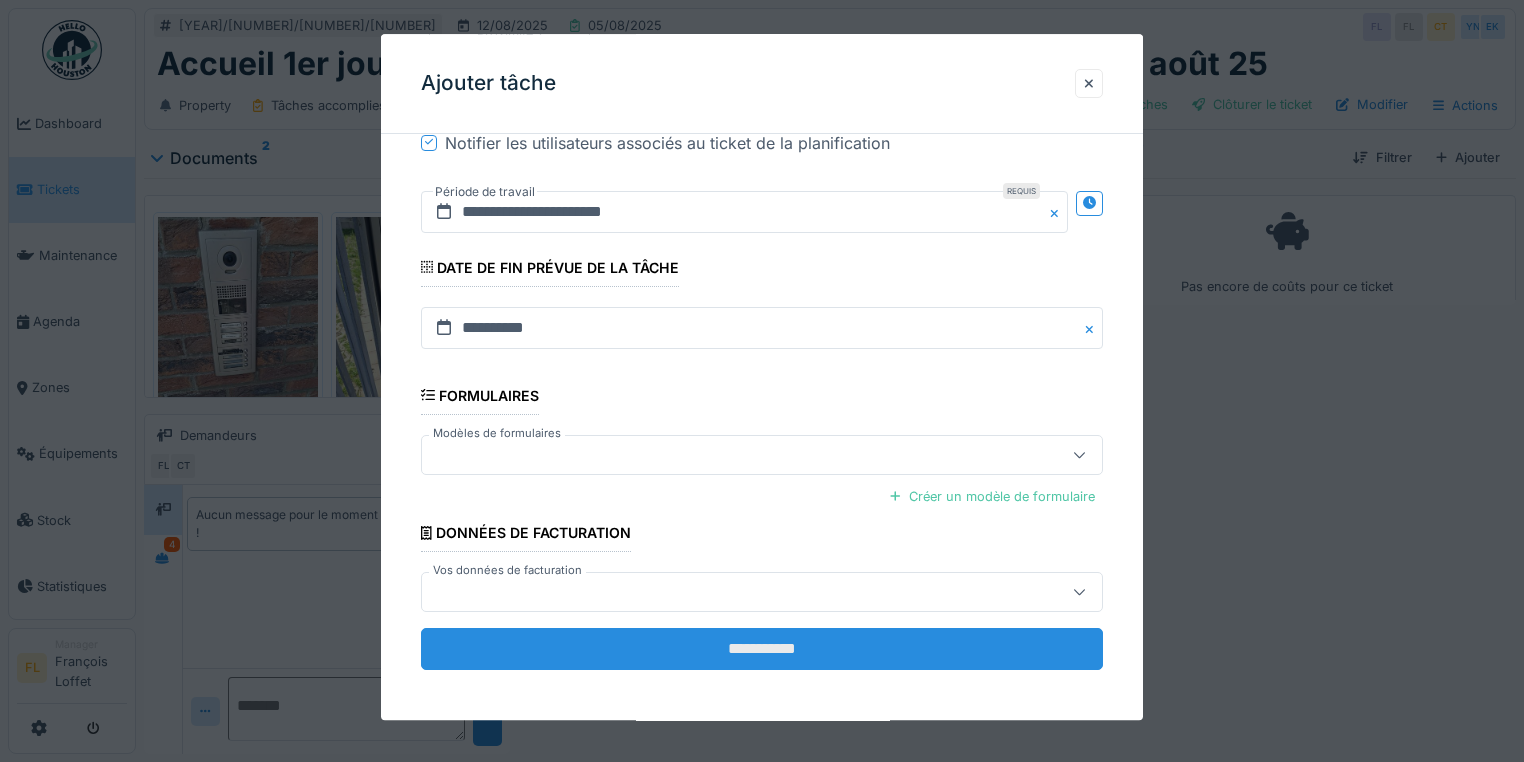 click on "**********" at bounding box center (762, 649) 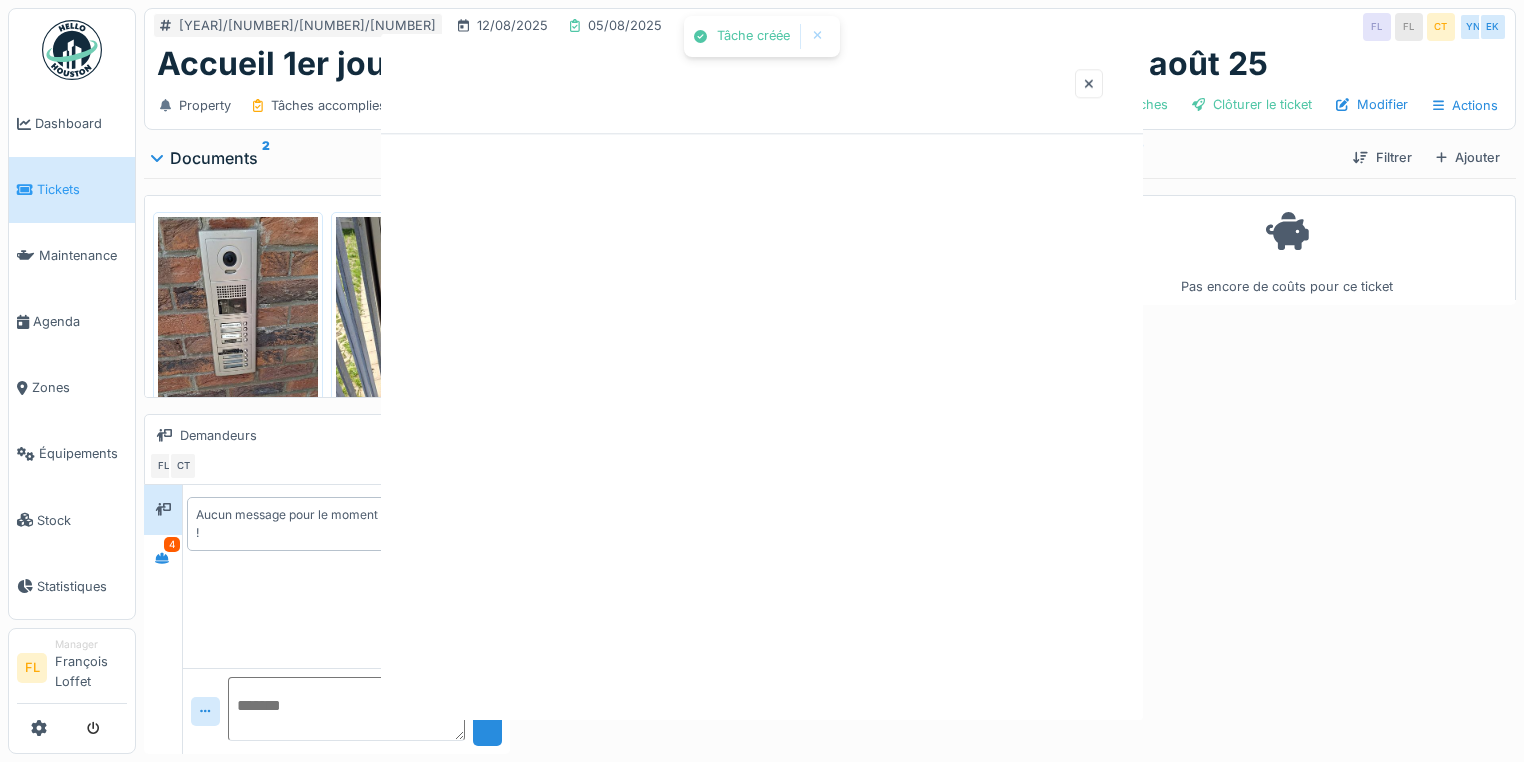 scroll, scrollTop: 0, scrollLeft: 0, axis: both 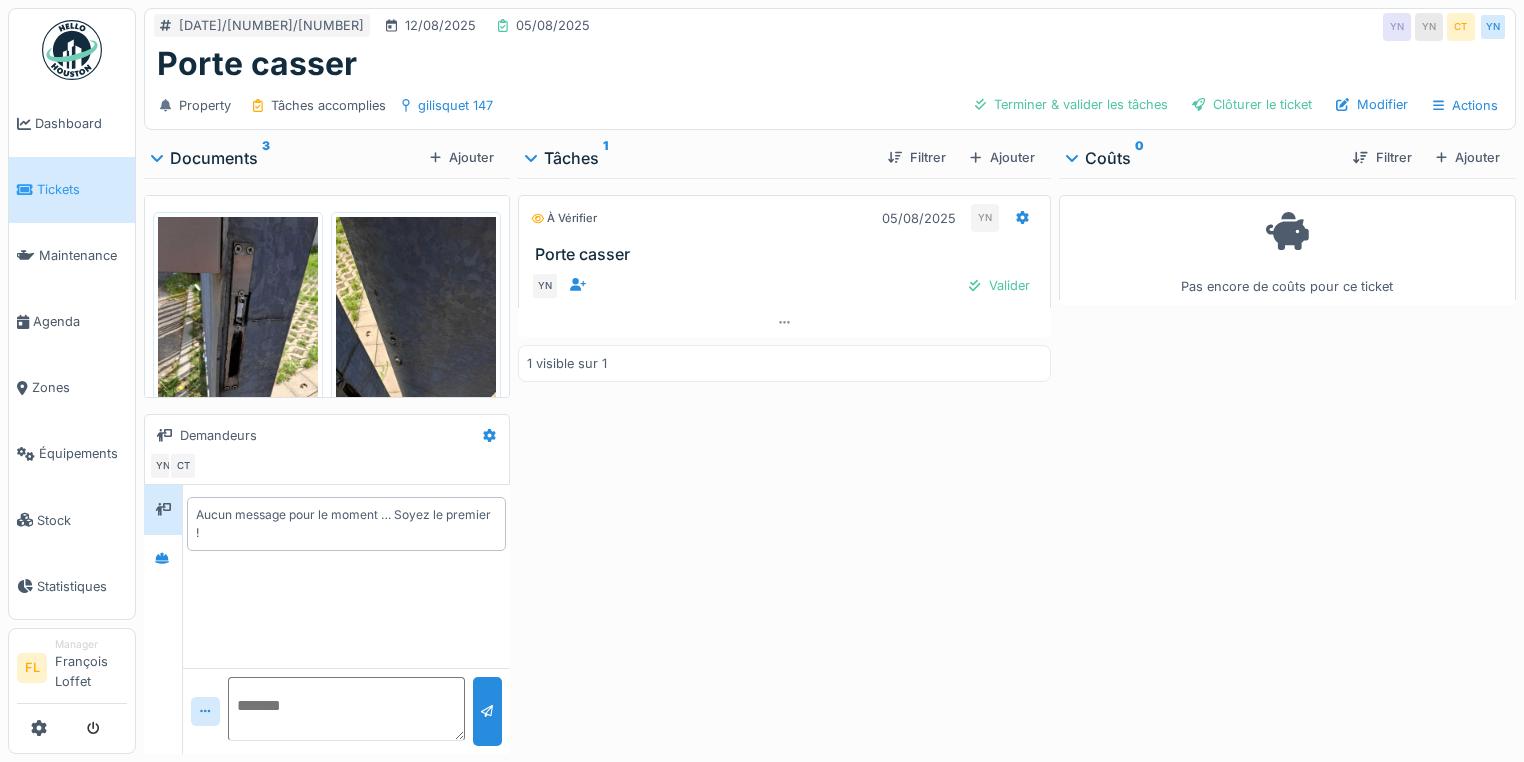 click at bounding box center (238, 323) 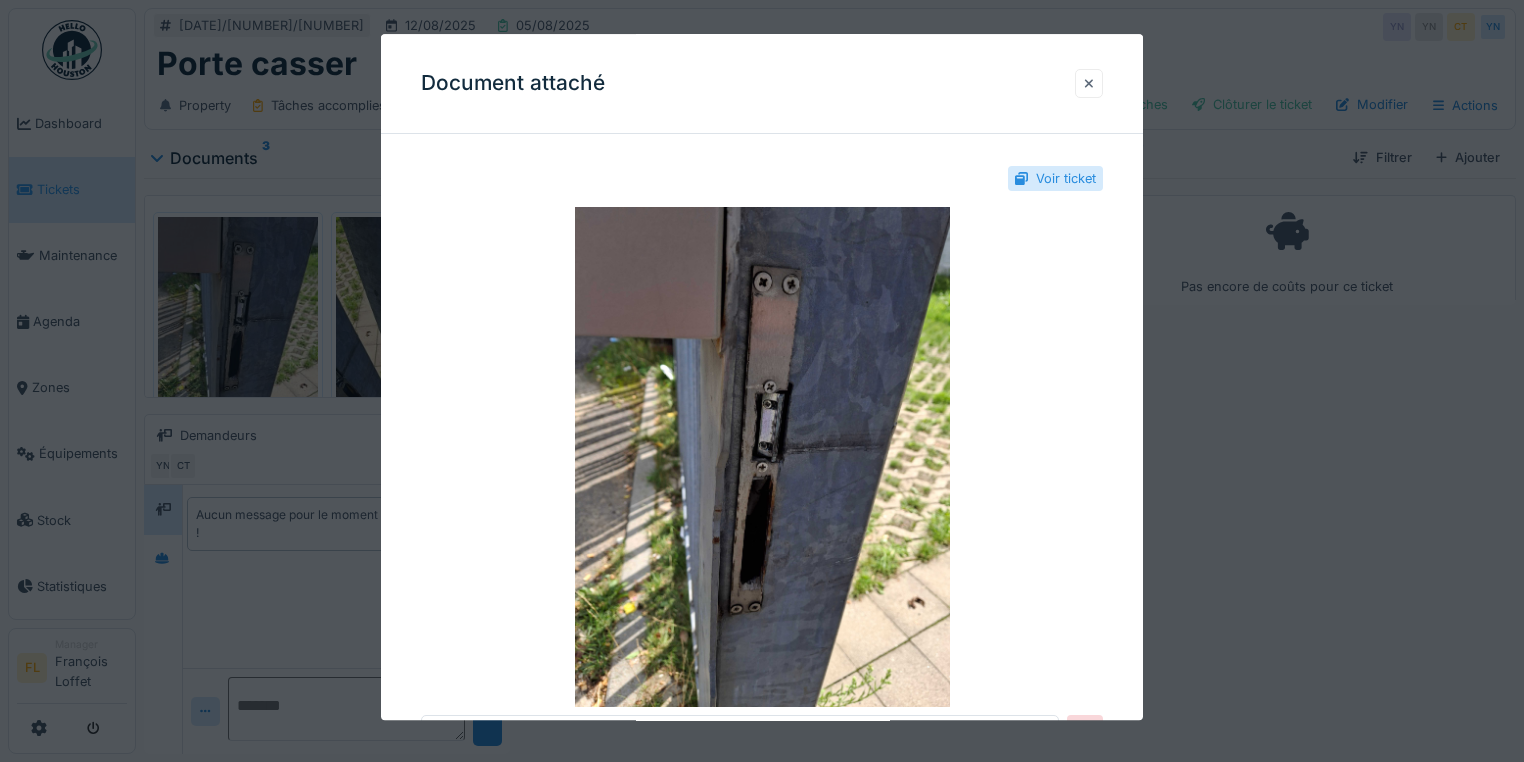 click at bounding box center (1089, 83) 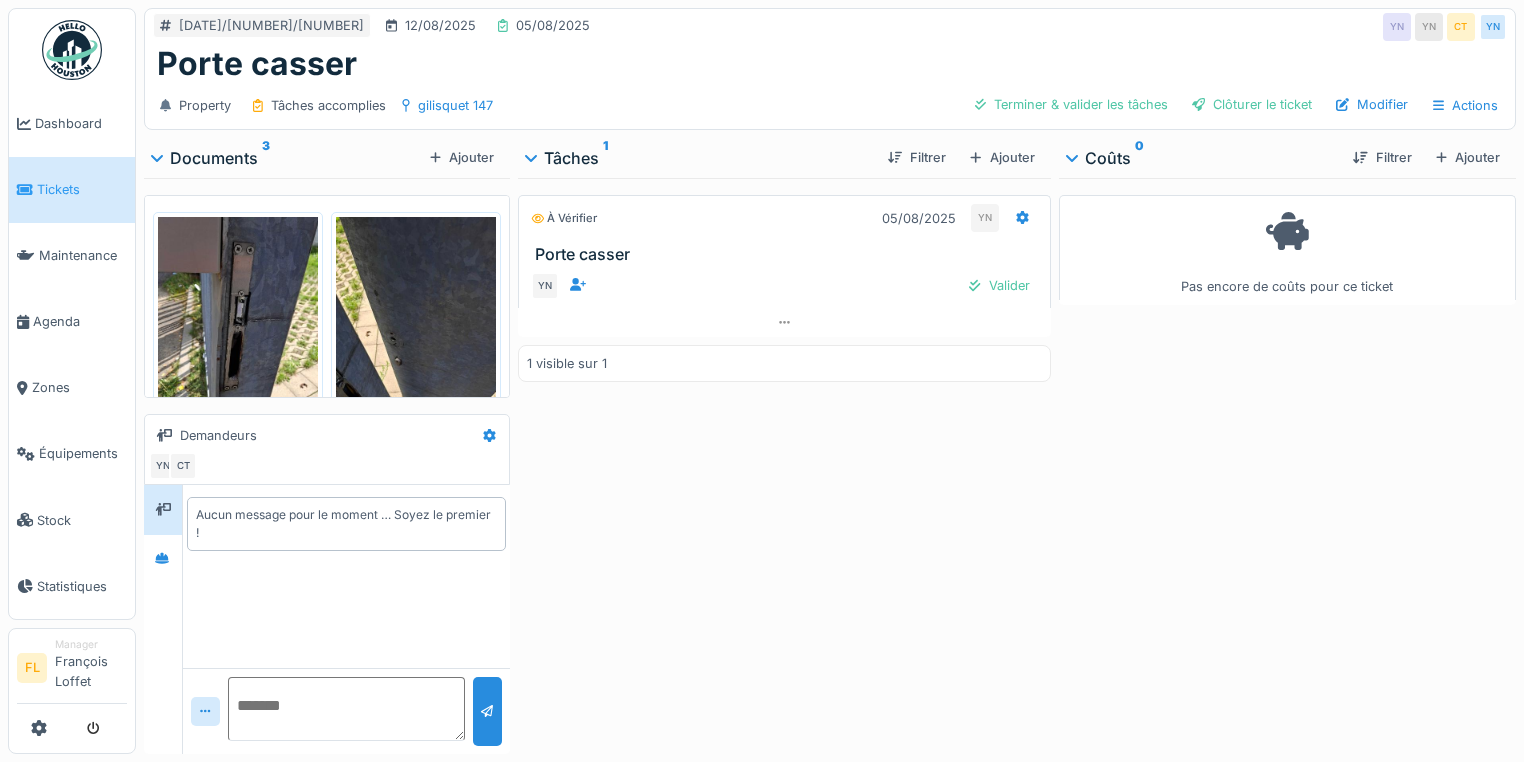 click at bounding box center [346, 709] 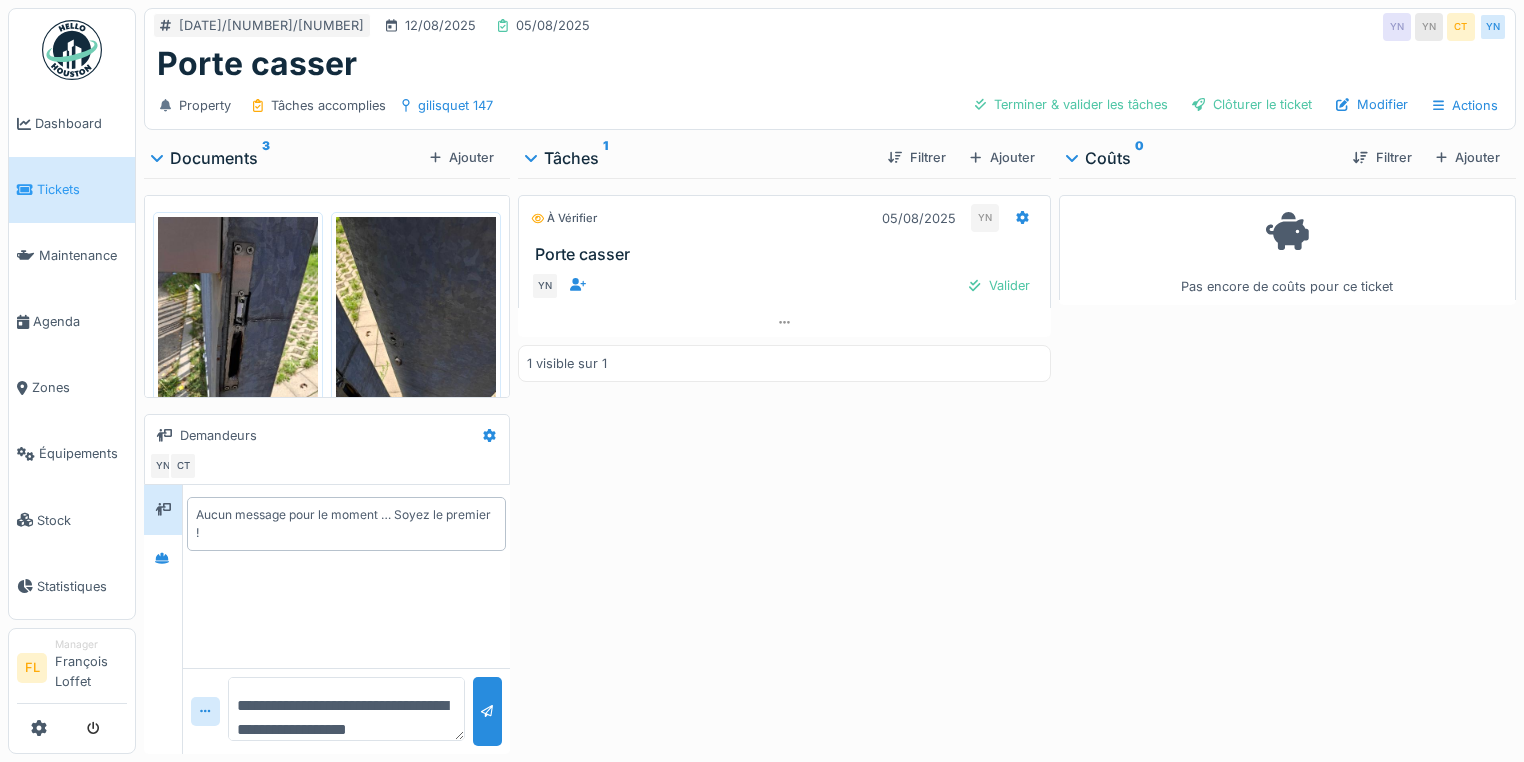 scroll, scrollTop: 23, scrollLeft: 0, axis: vertical 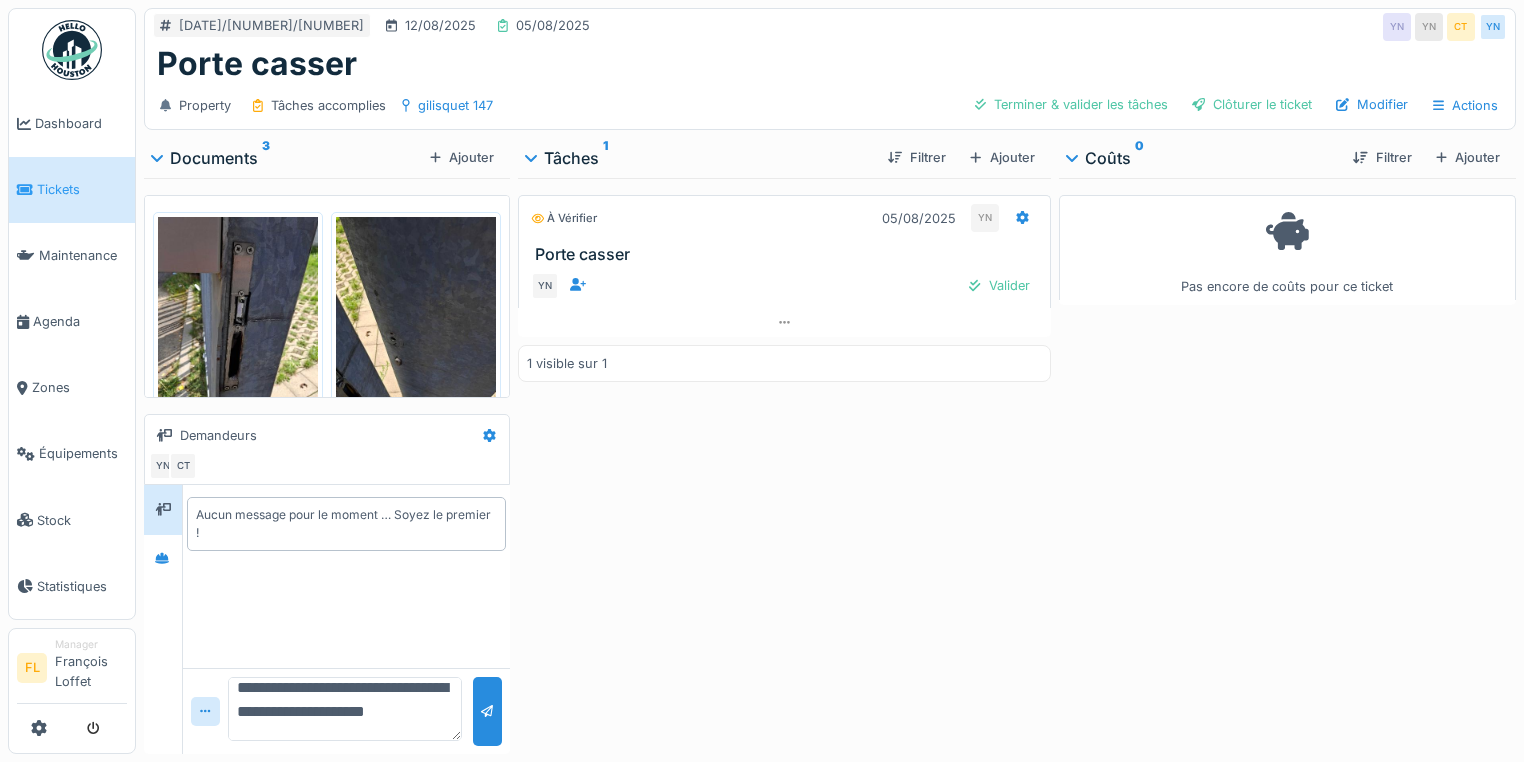 type on "**********" 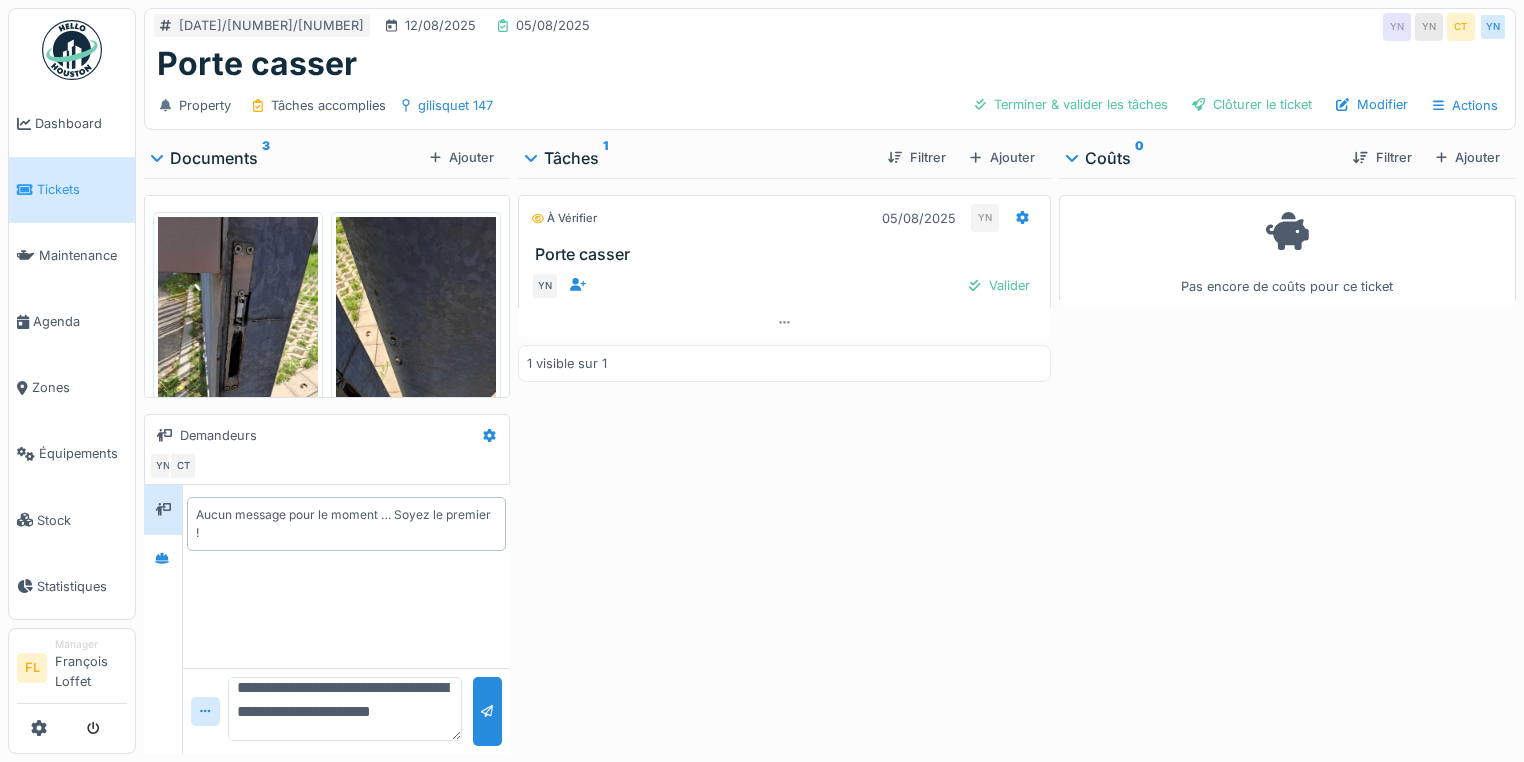scroll, scrollTop: 0, scrollLeft: 0, axis: both 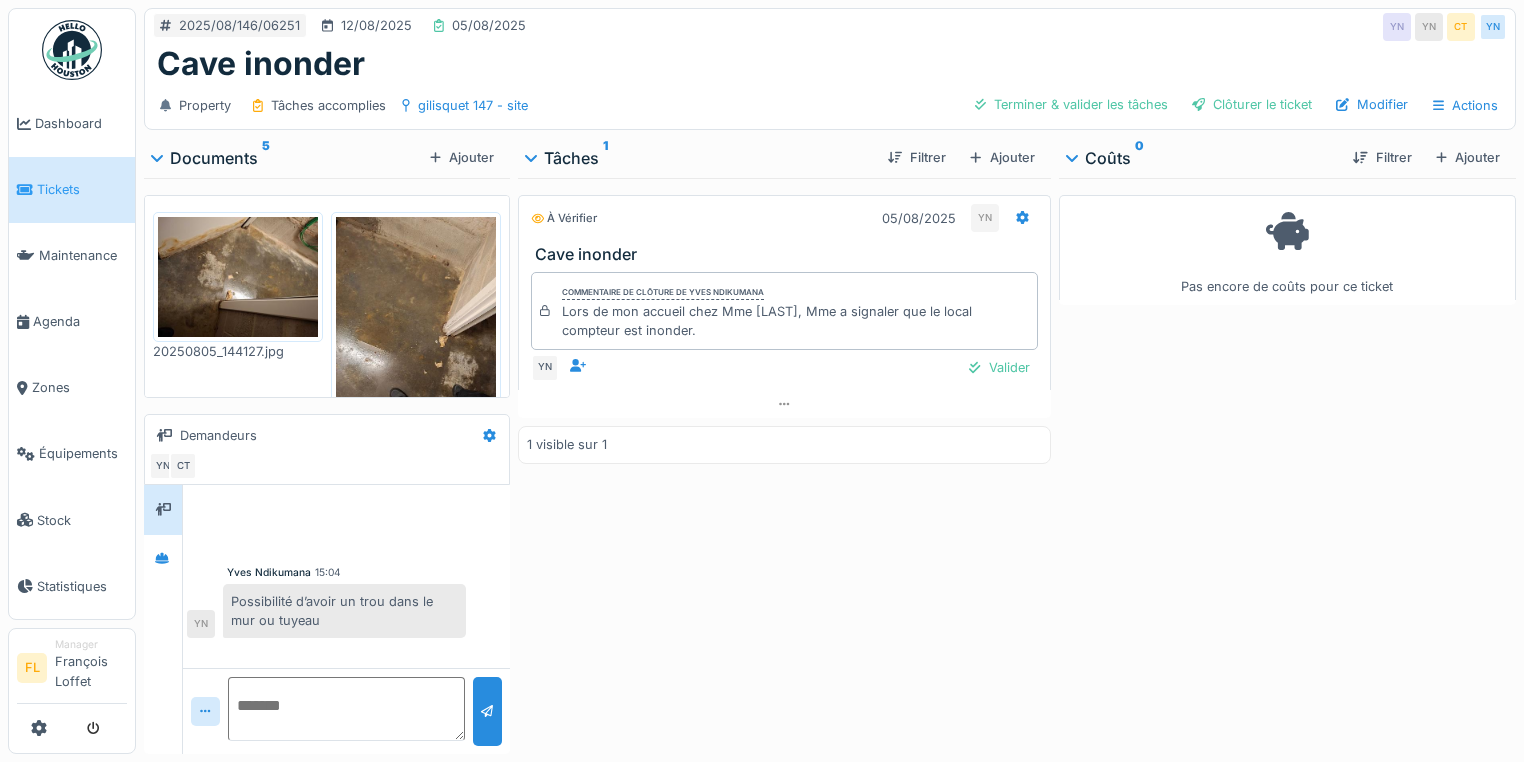 click at bounding box center (238, 277) 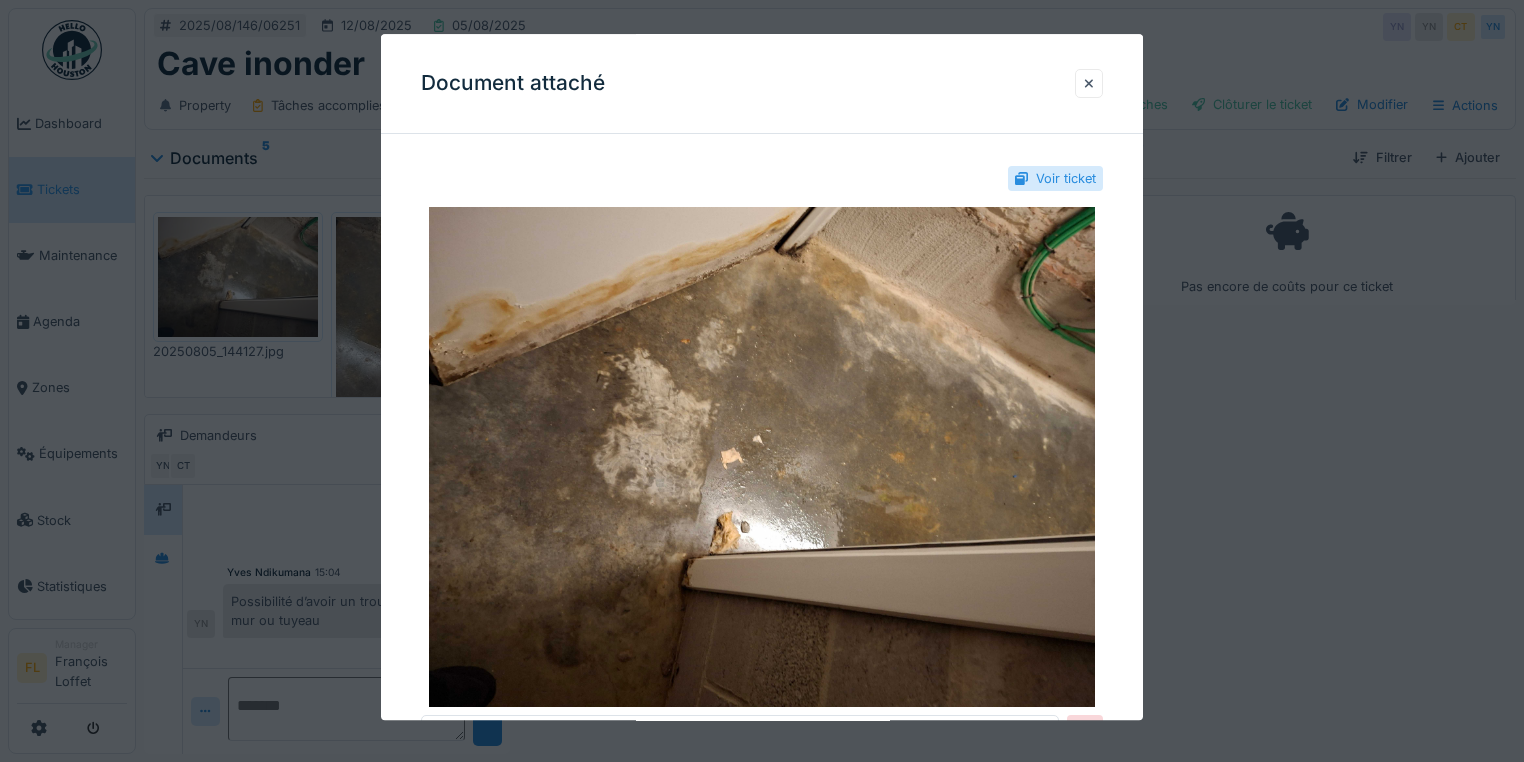 drag, startPoint x: 1088, startPoint y: 84, endPoint x: 999, endPoint y: 82, distance: 89.02247 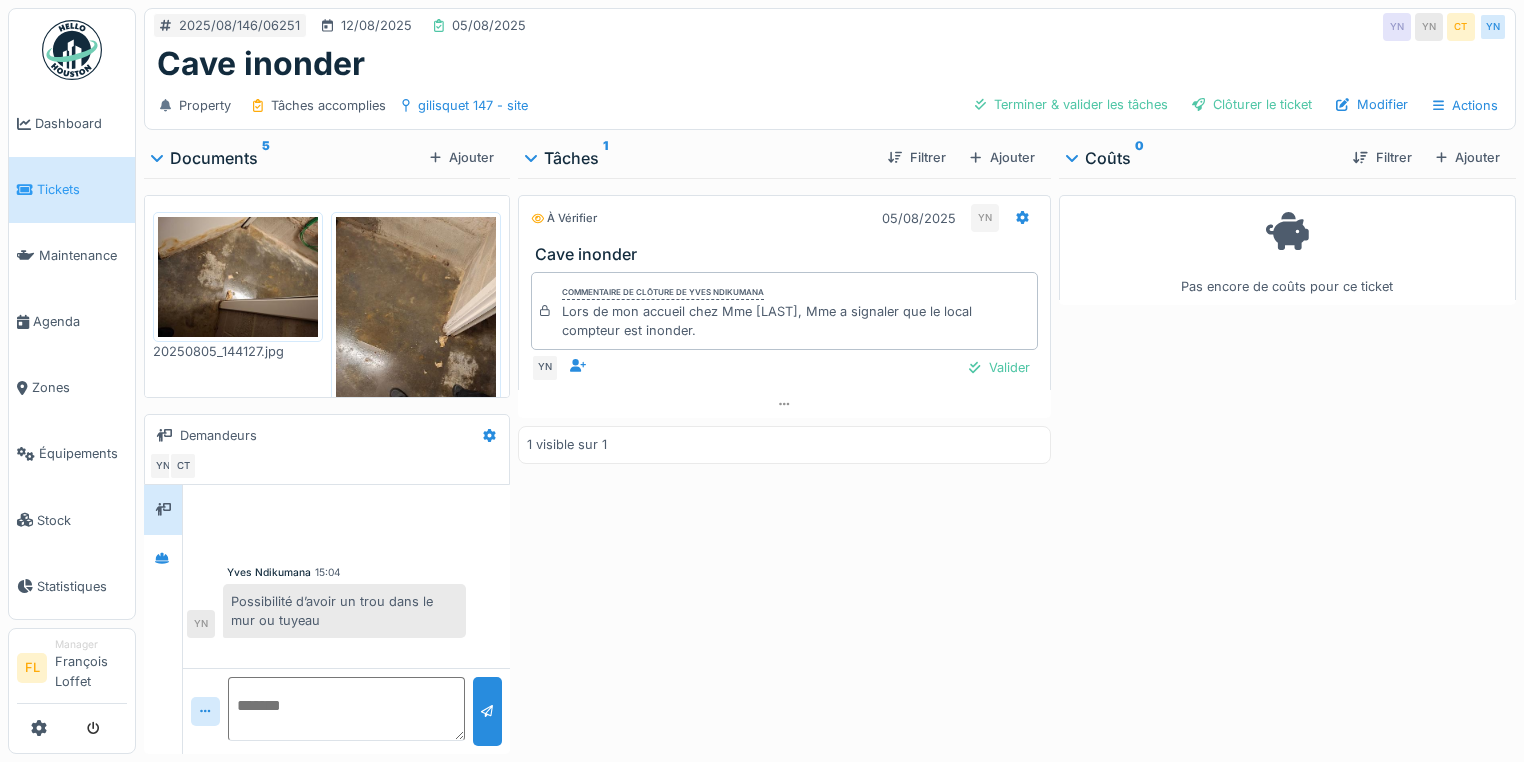 drag, startPoint x: 568, startPoint y: 303, endPoint x: 719, endPoint y: 325, distance: 152.59424 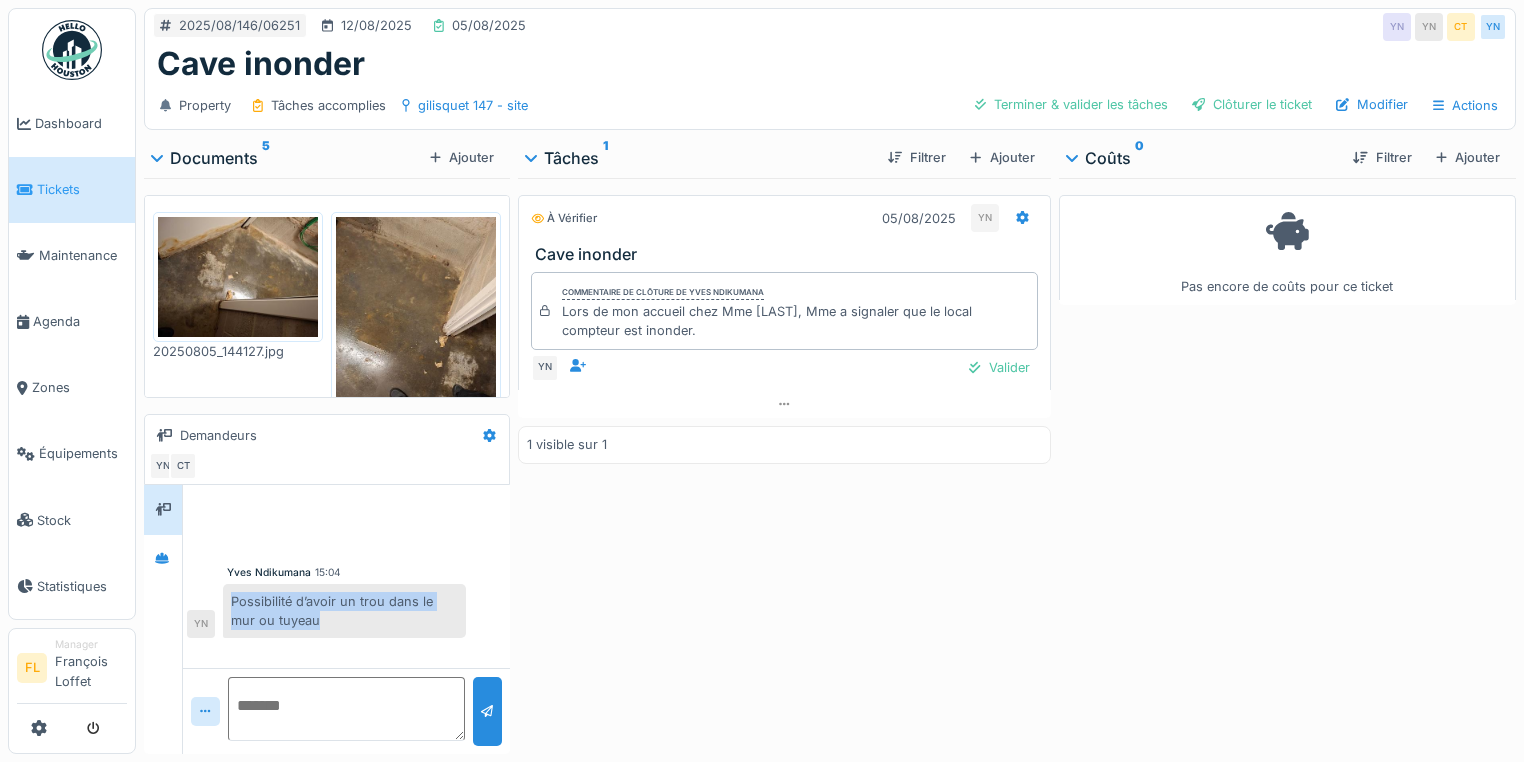 drag, startPoint x: 233, startPoint y: 604, endPoint x: 337, endPoint y: 619, distance: 105.076164 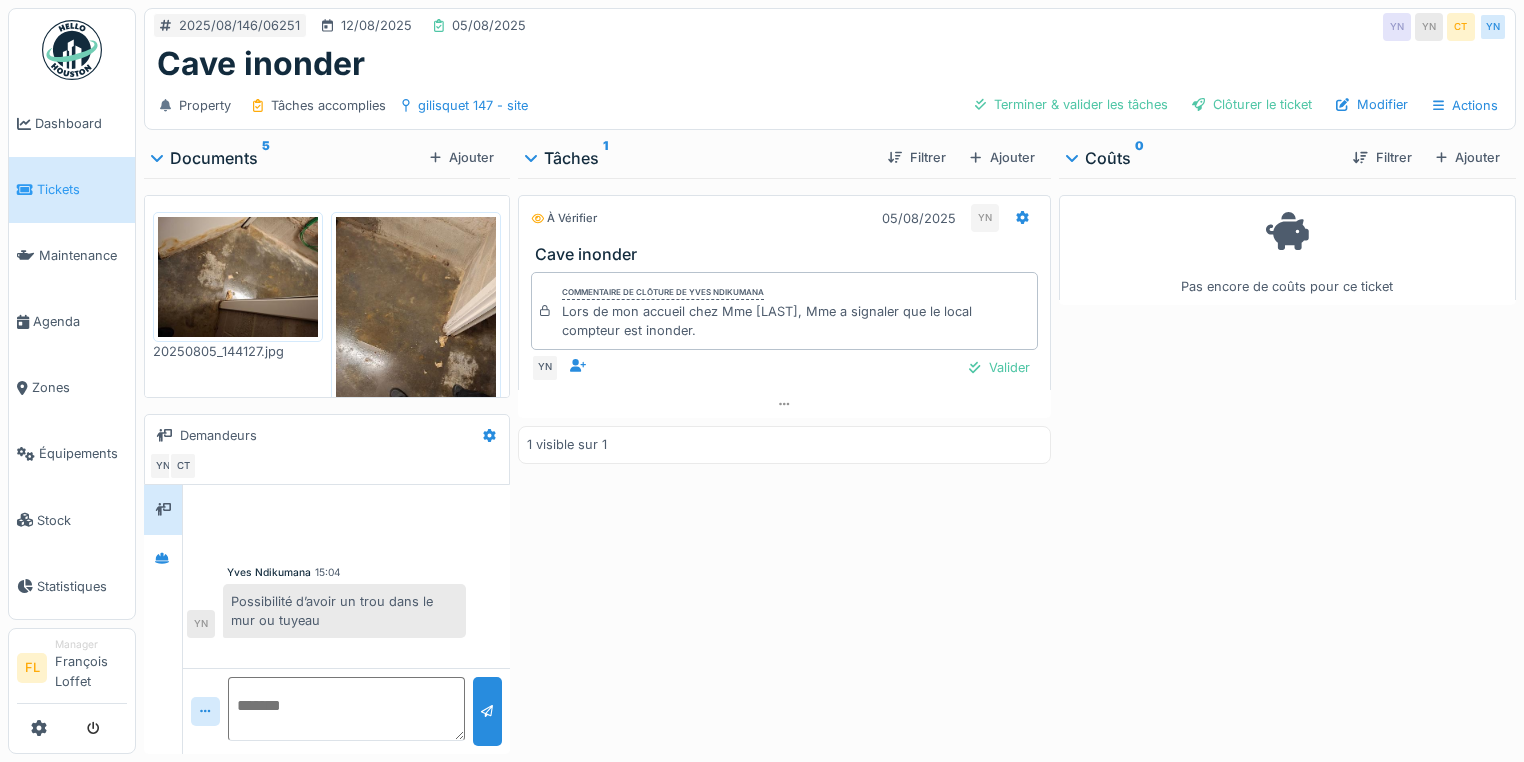 click at bounding box center [346, 709] 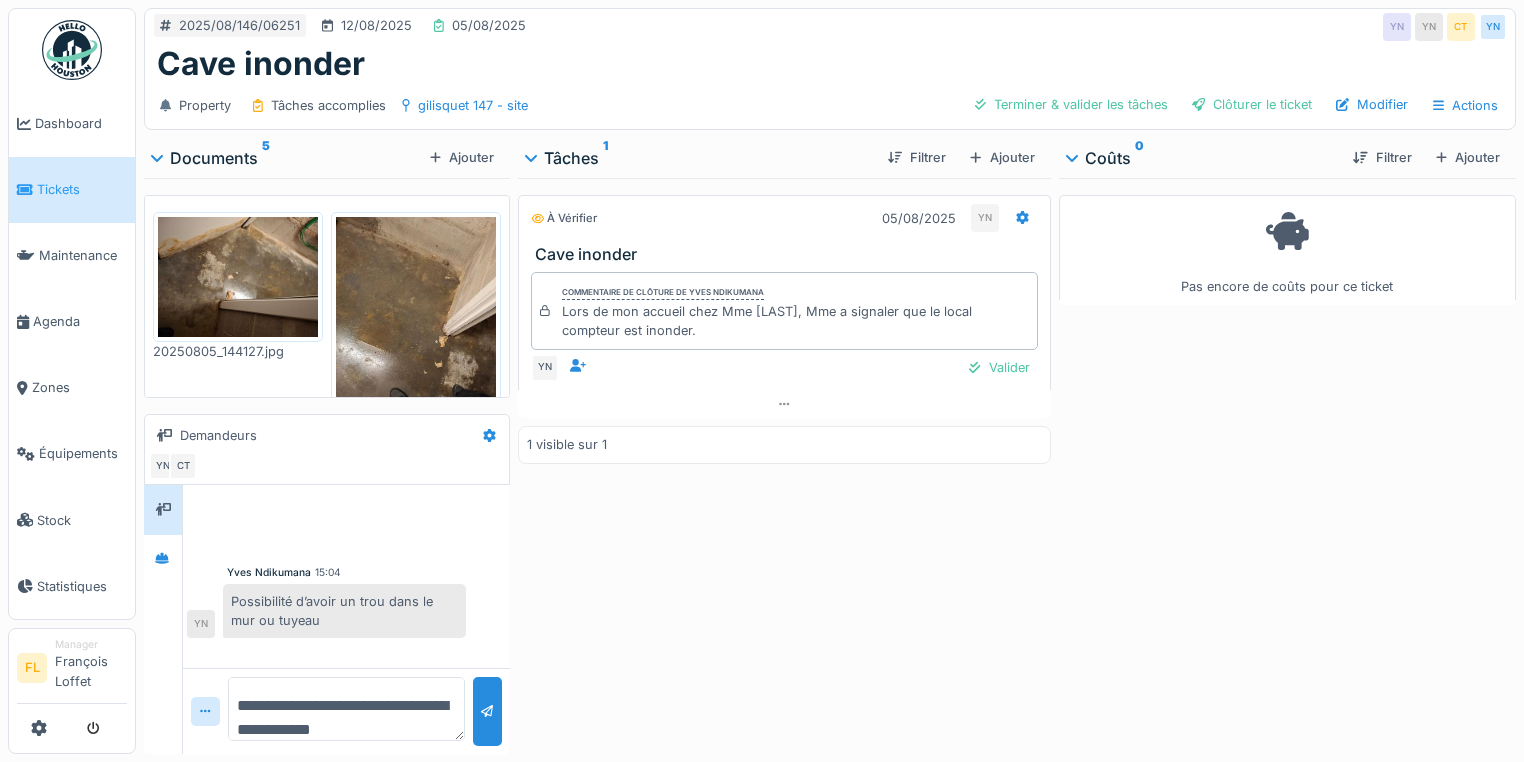 type on "**********" 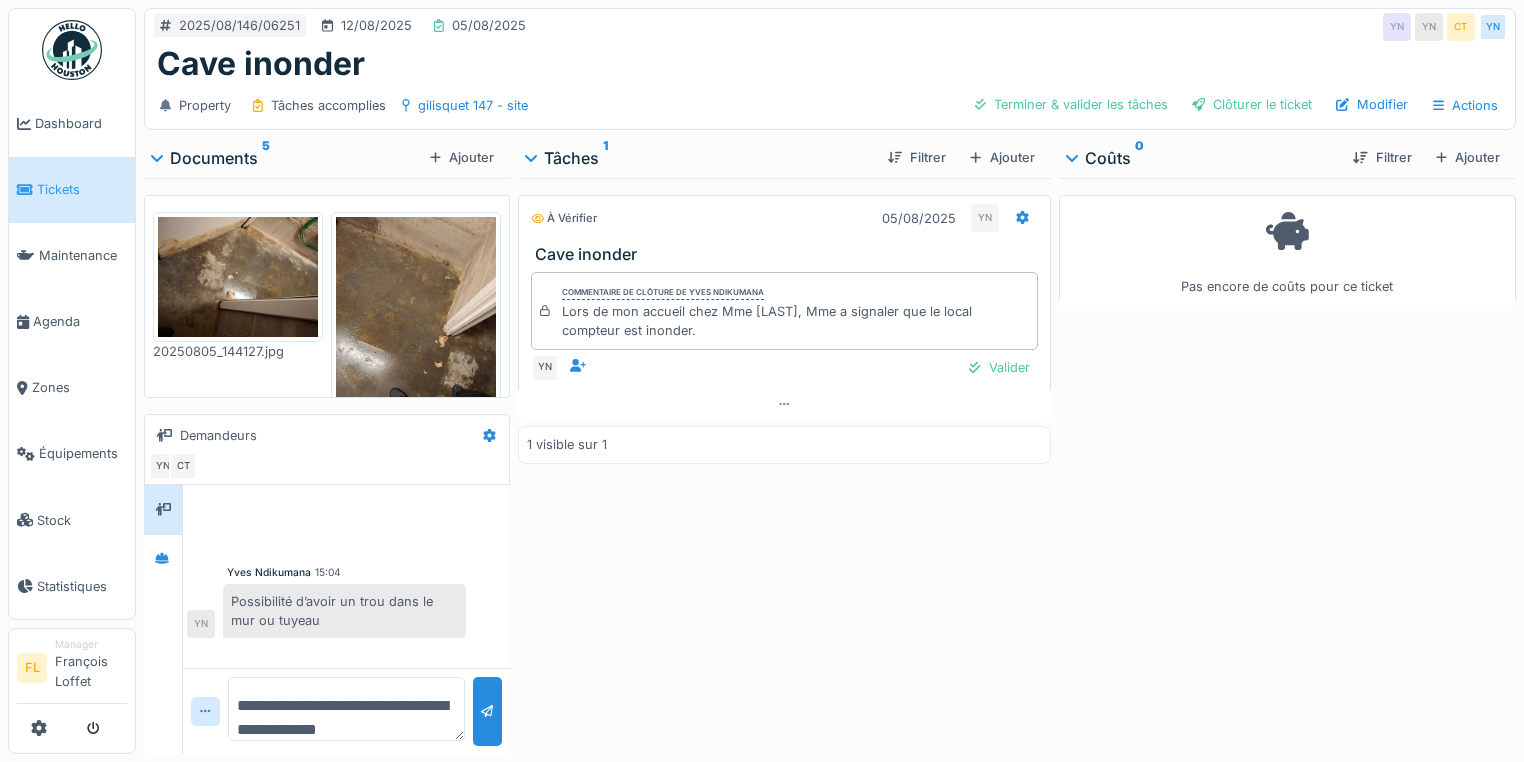 scroll, scrollTop: 0, scrollLeft: 0, axis: both 